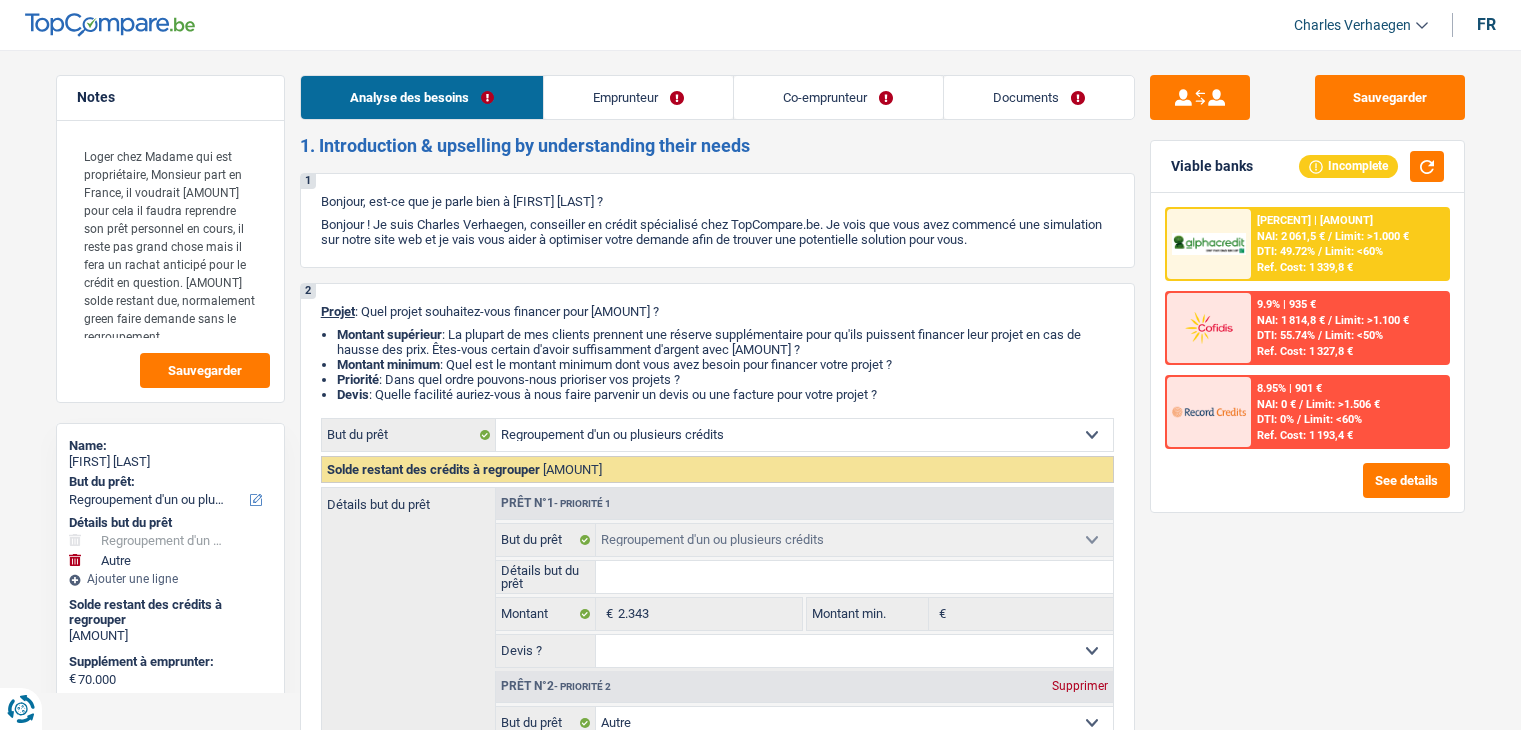 select on "refinancing" 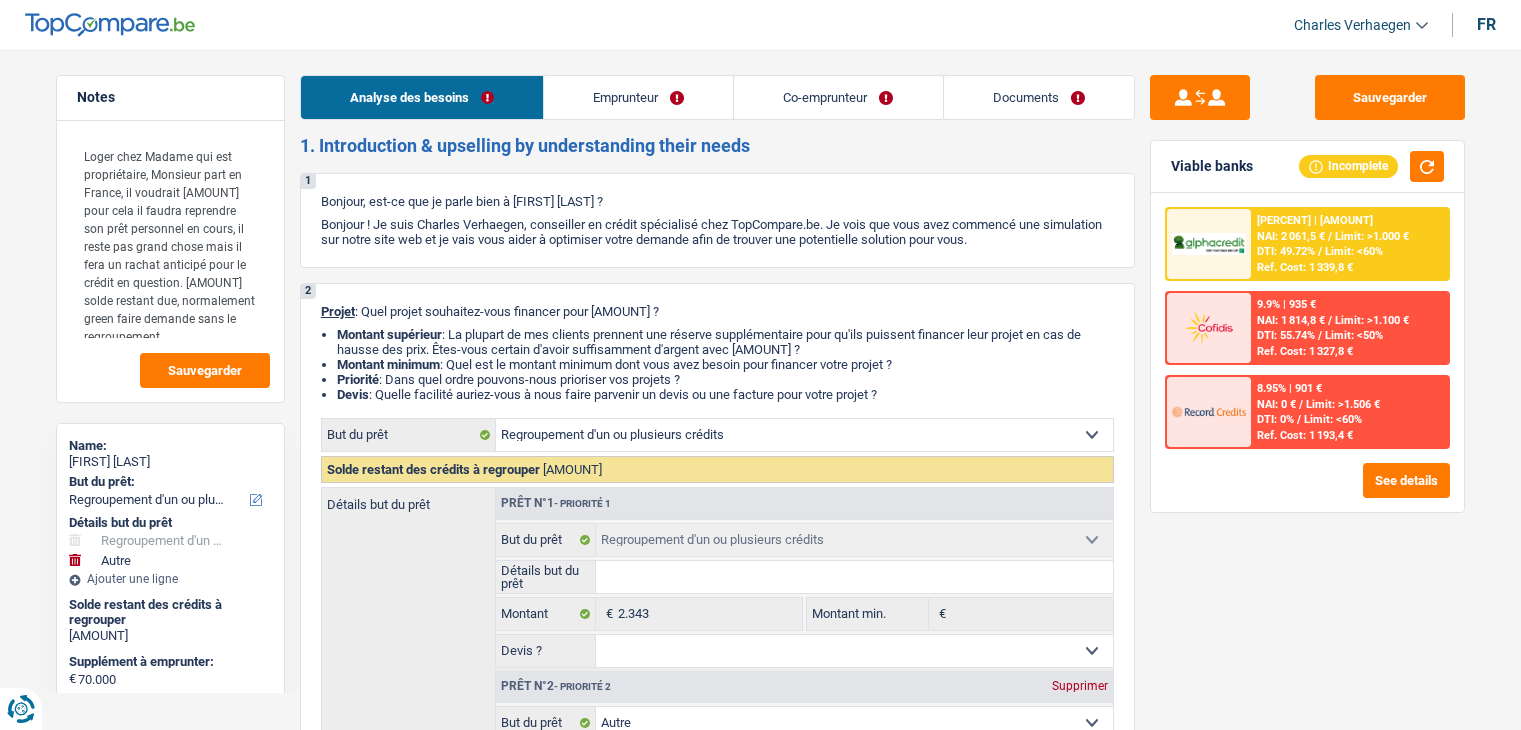 select on "refinancing" 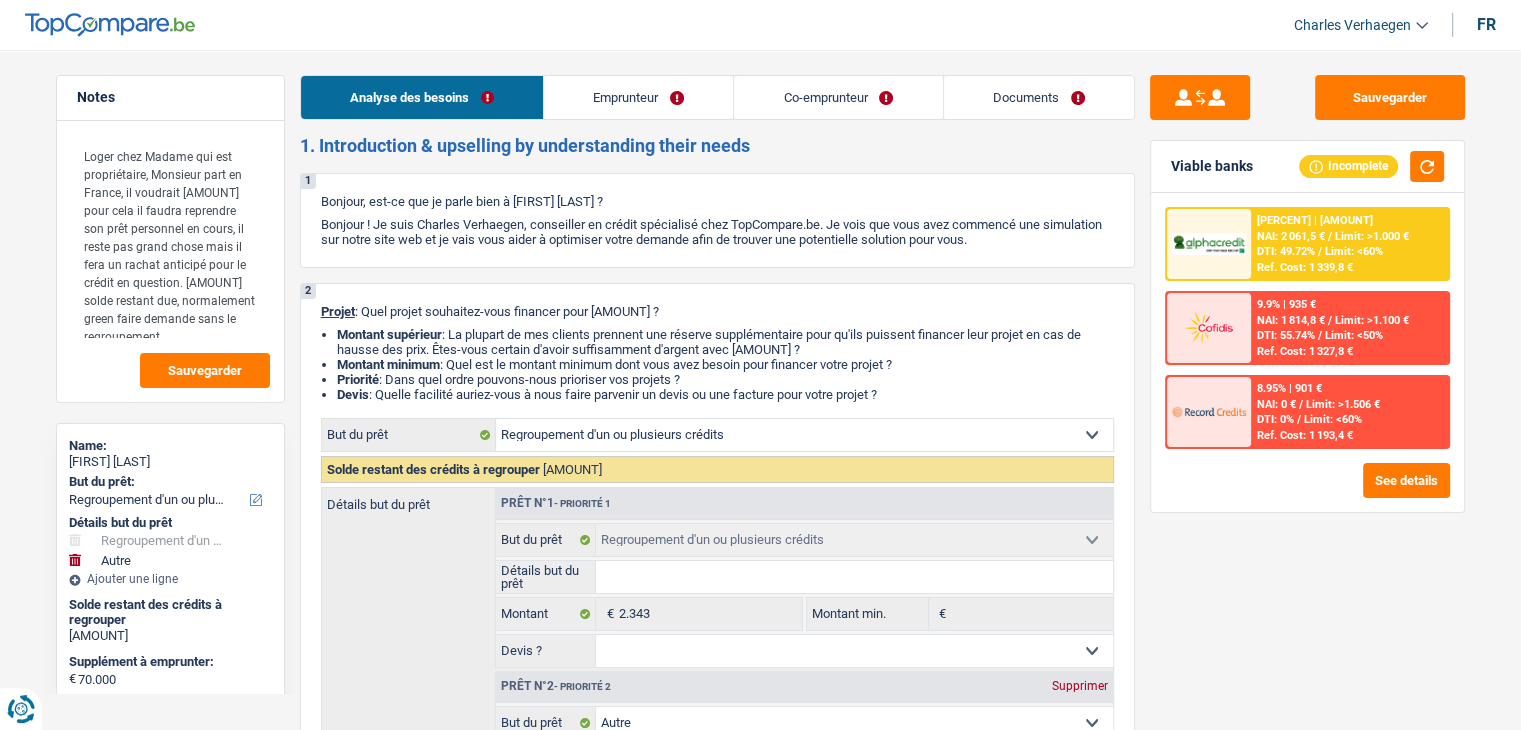 scroll, scrollTop: 0, scrollLeft: 0, axis: both 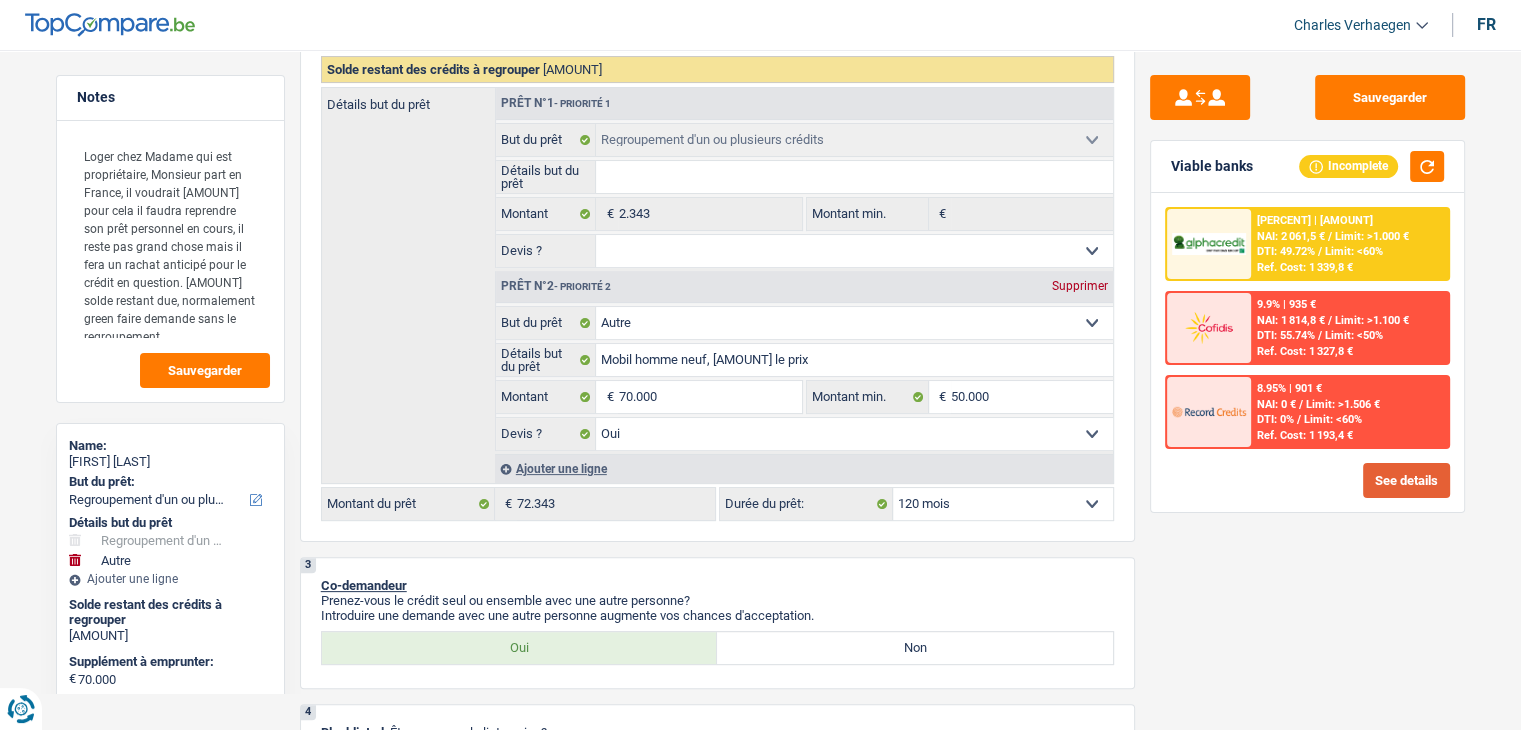 click on "See details" at bounding box center [1406, 480] 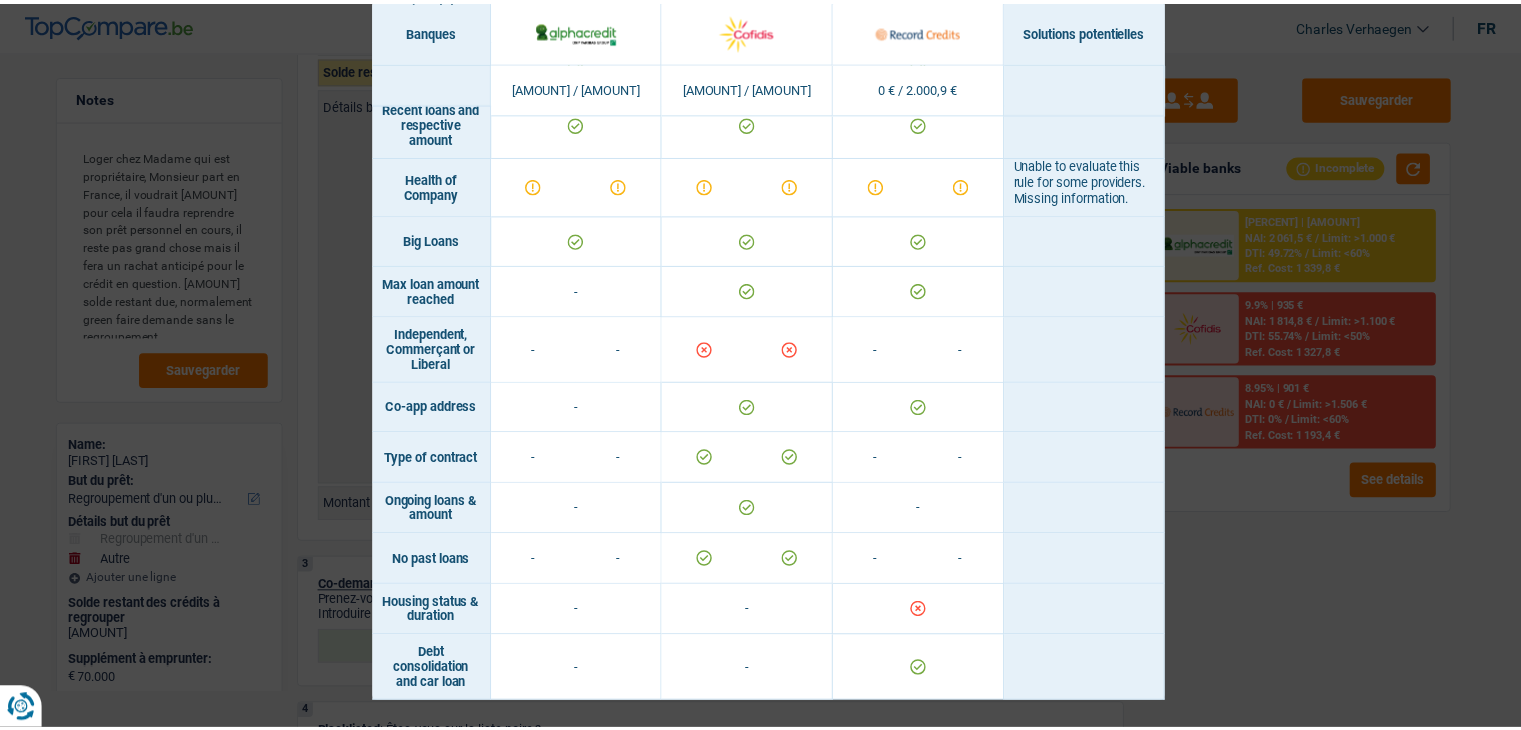 scroll, scrollTop: 1538, scrollLeft: 0, axis: vertical 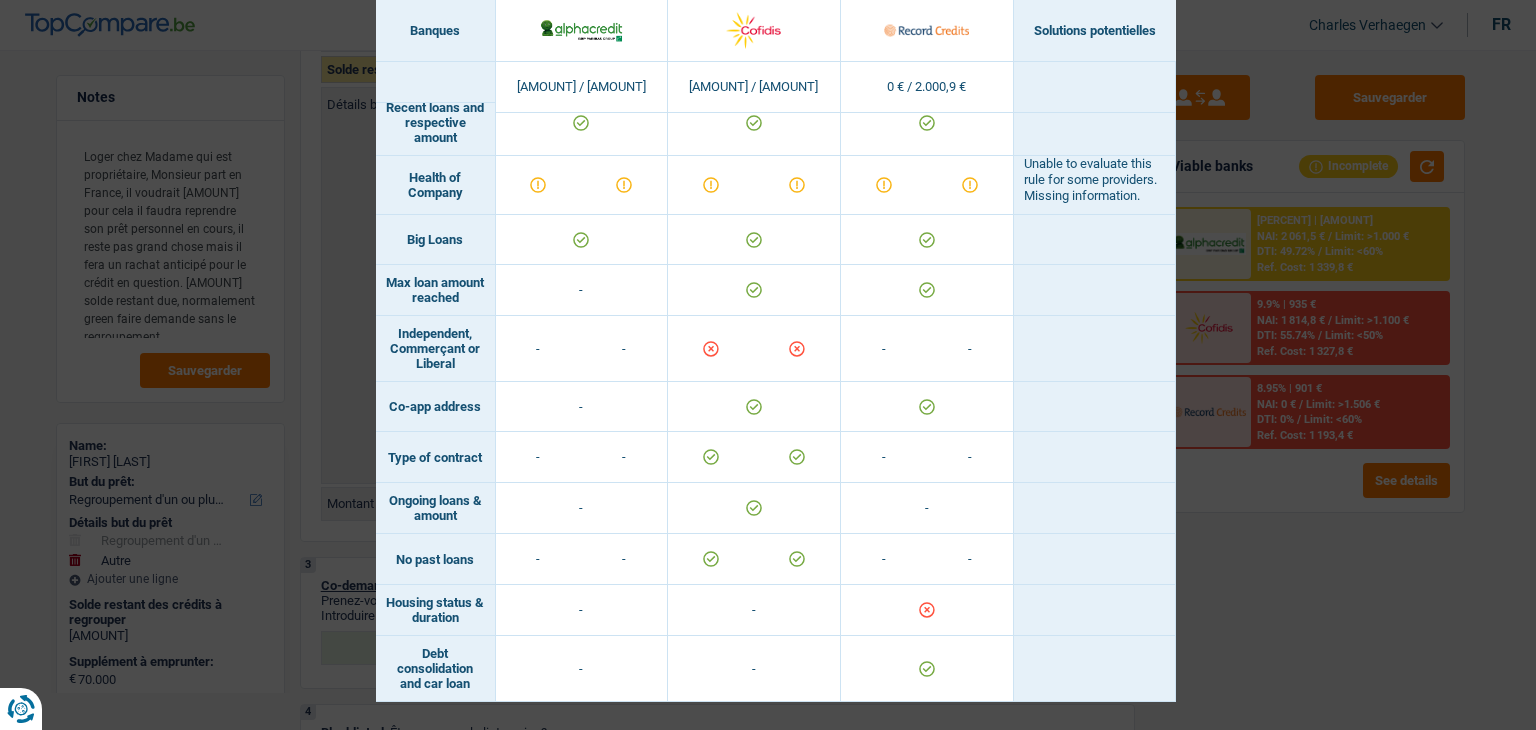 click on "Banks conditions ×
Banques
Solutions potentielles
Revenus / Charges
[AMOUNT] / [AMOUNT]
[AMOUNT] / [AMOUNT]
[AMOUNT] / [AMOUNT]
Loan for legal fees
-
-
Housing status & amount
-
Professional activity" at bounding box center (768, 365) 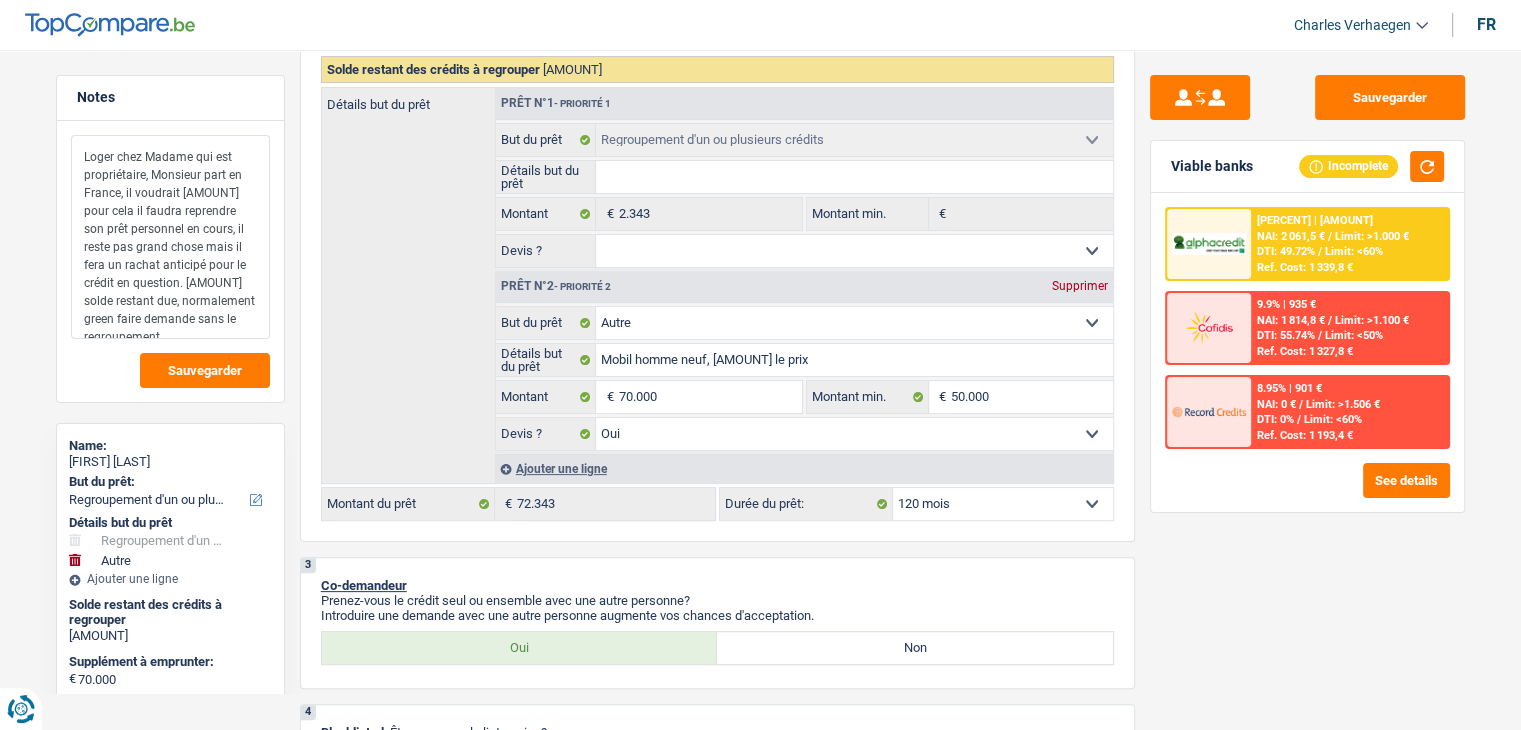 click on "Loger chez Madame qui est propriétaire, Monsieur part en France, il voudrait [AMOUNT] pour cela il faudra reprendre son prêt personnel en cours, il reste pas grand chose mais il fera un rachat anticipé pour le crédit en question. [AMOUNT] solde restant due, normalement green faire demande sans le regroupement." at bounding box center [170, 237] 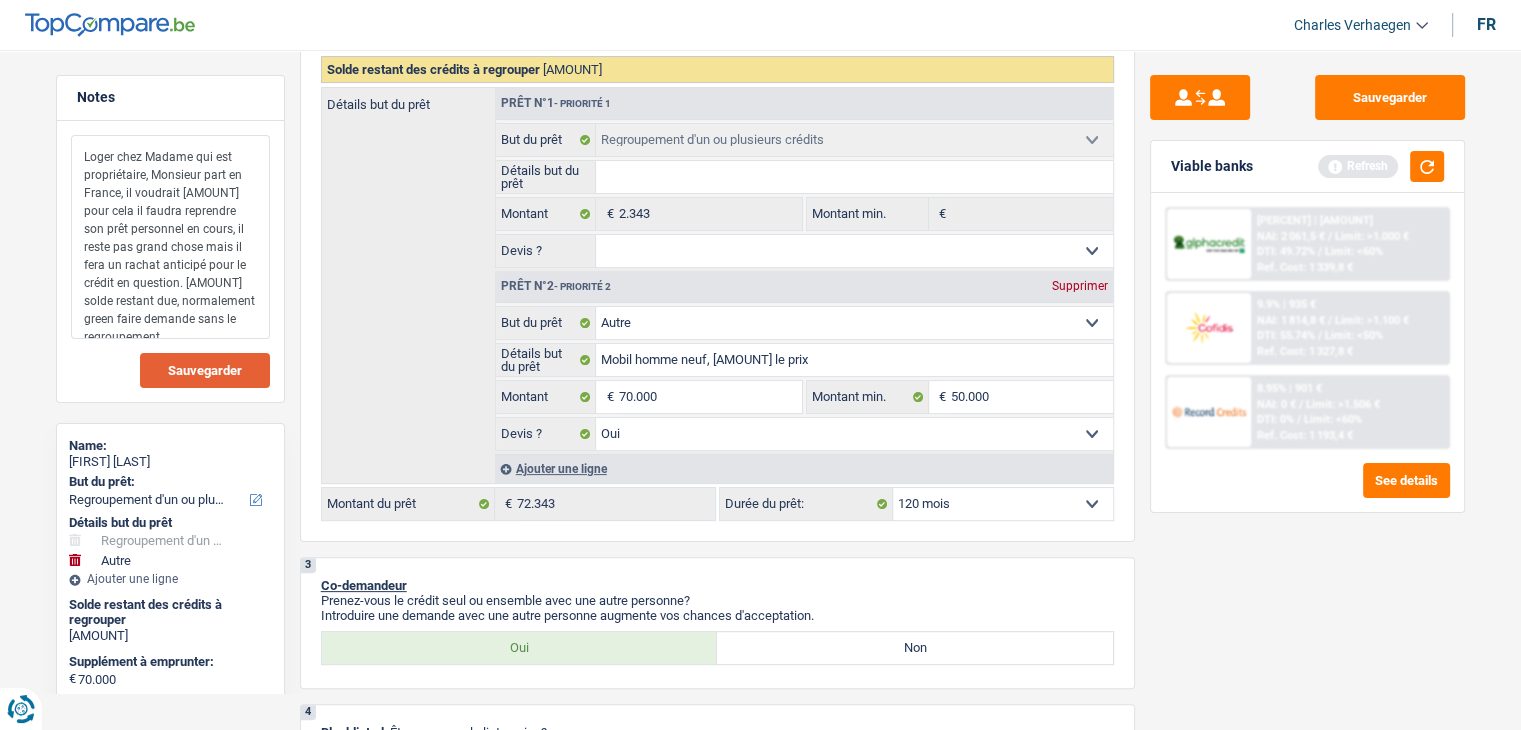type on "Loger chez Madame qui est propriétaire, Monsieur part en France, il voudrait [AMOUNT] pour cela il faudra reprendre son prêt personnel en cours, il reste pas grand chose mais il fera un rachat anticipé pour le crédit en question. [AMOUNT] solde restant due, normalement green faire demande sans le regroupement." 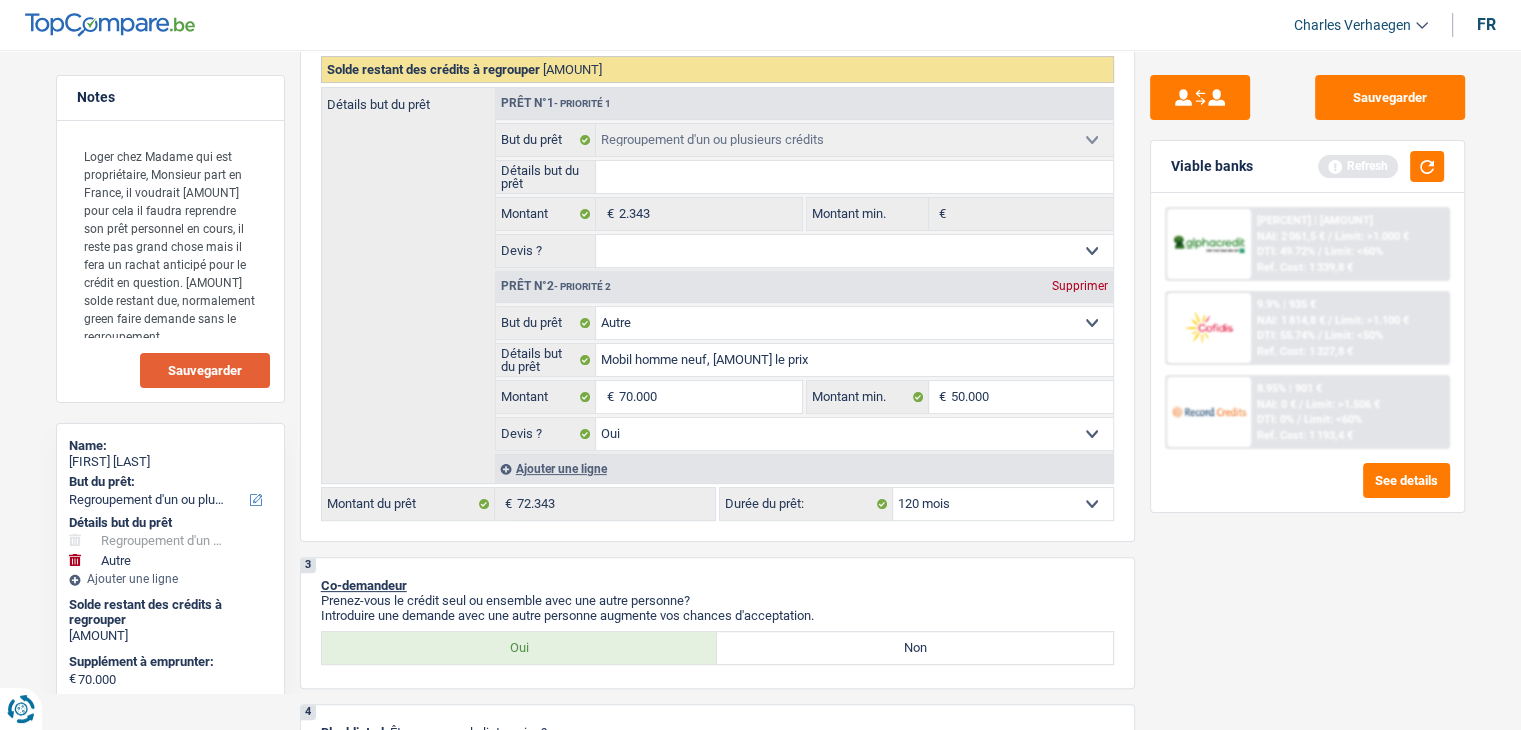 click on "Sauvegarder" at bounding box center [205, 370] 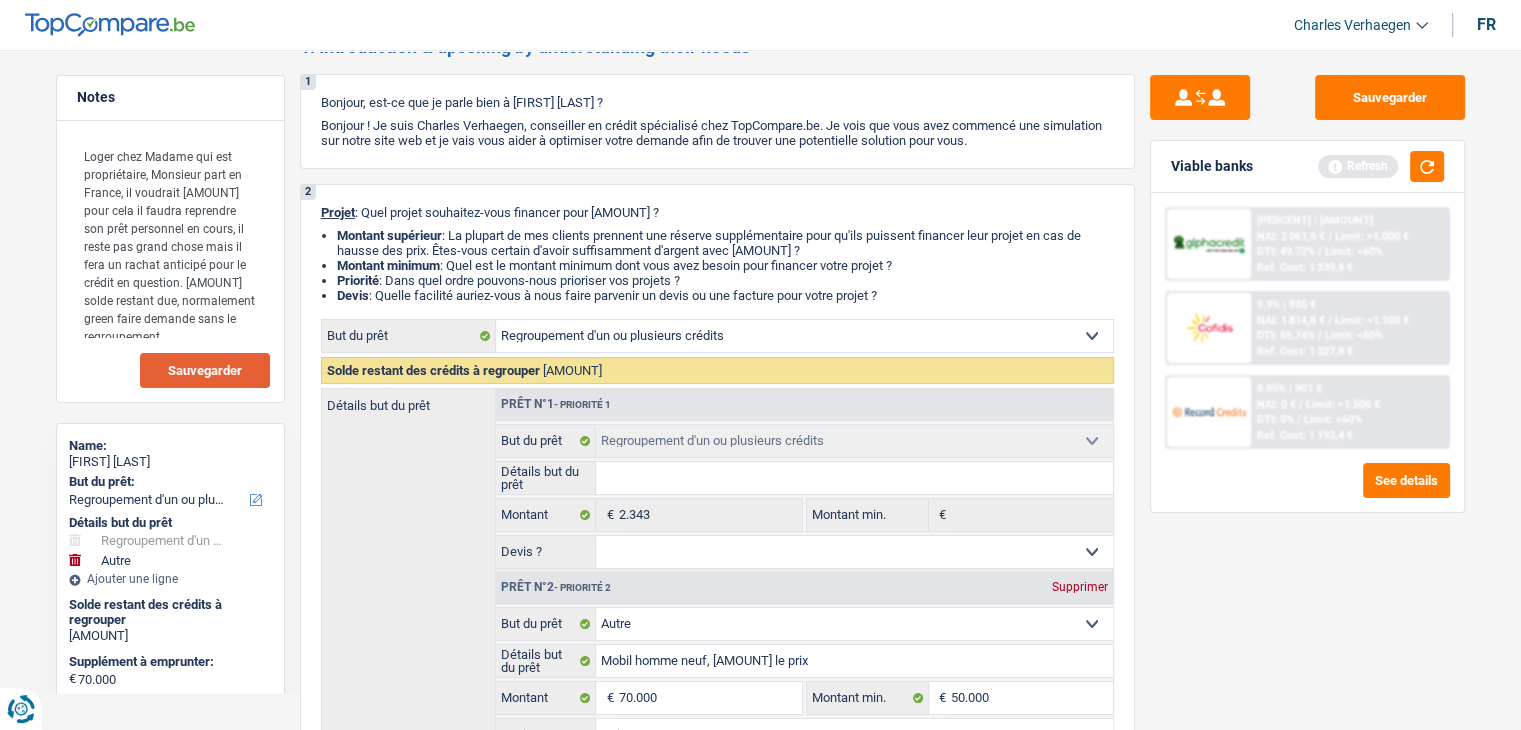 scroll, scrollTop: 0, scrollLeft: 0, axis: both 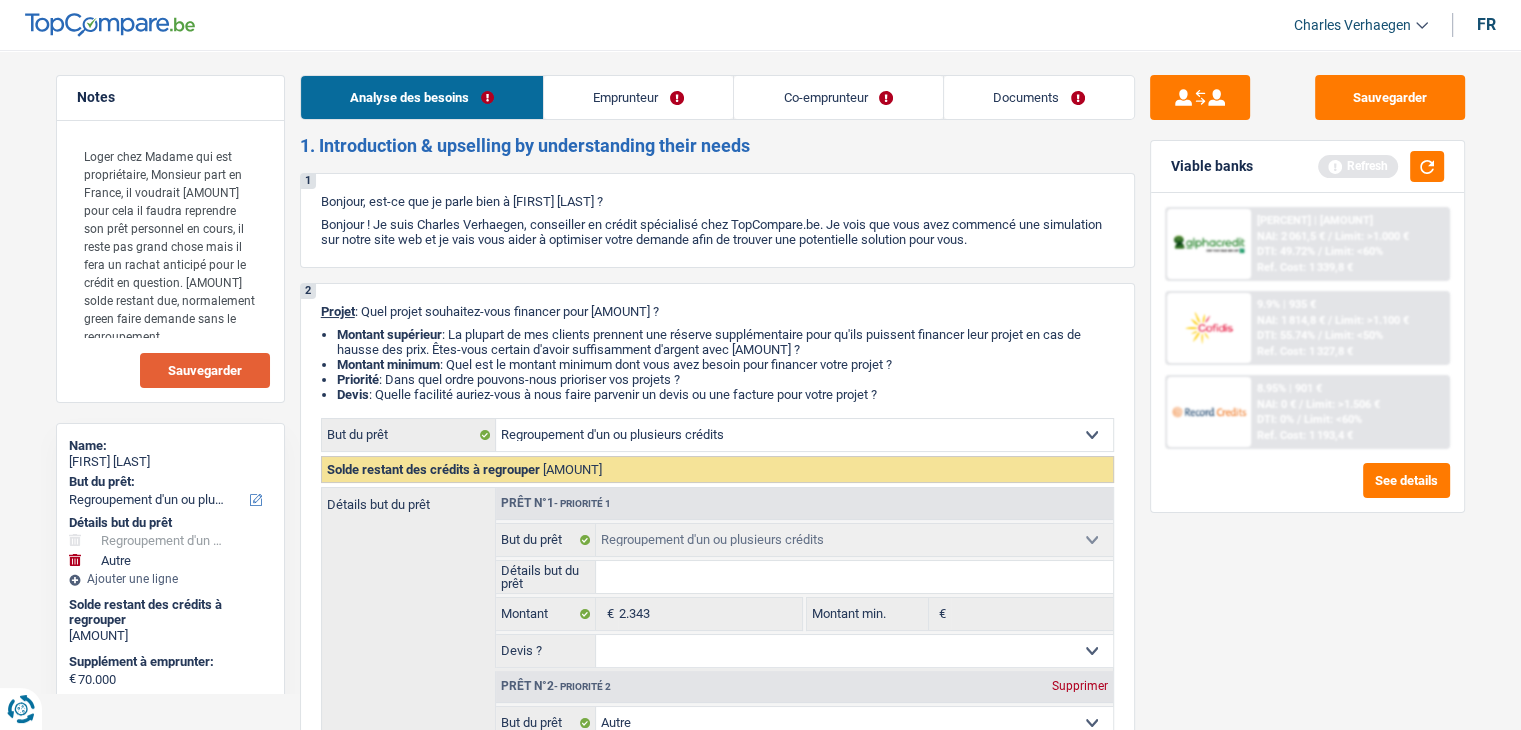 click on "Co-emprunteur" at bounding box center [838, 97] 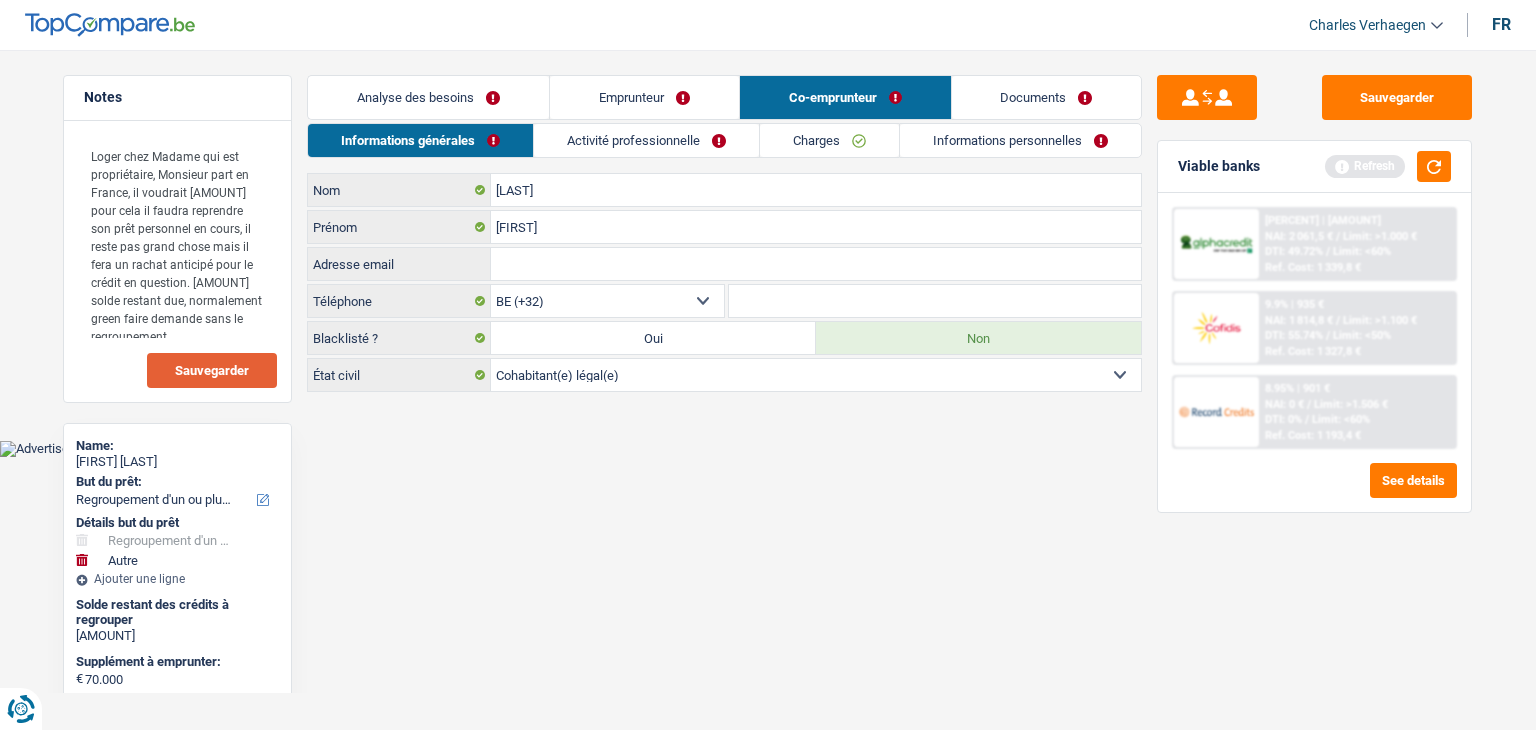 click on "Charges" at bounding box center (829, 140) 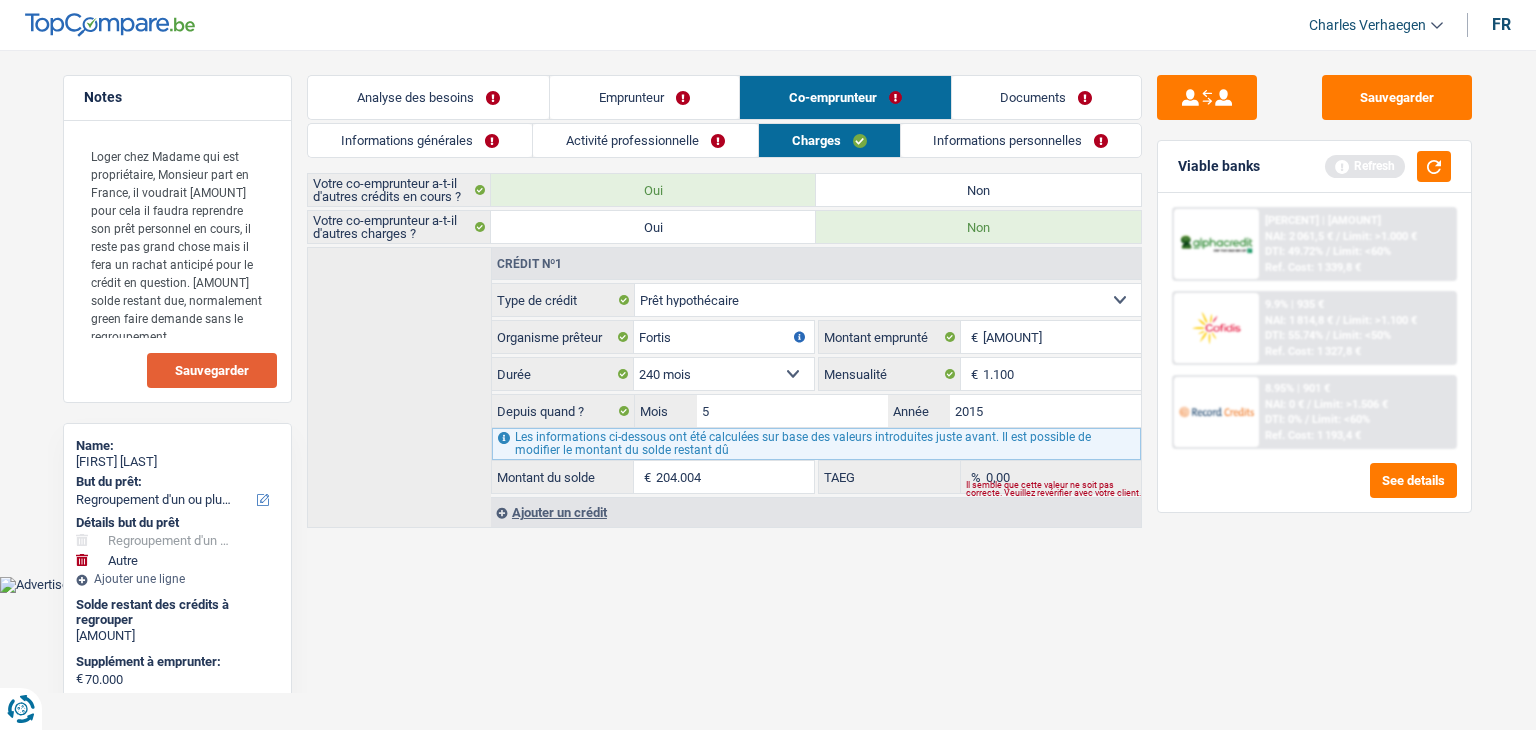 click on "Activité professionnelle" at bounding box center (645, 140) 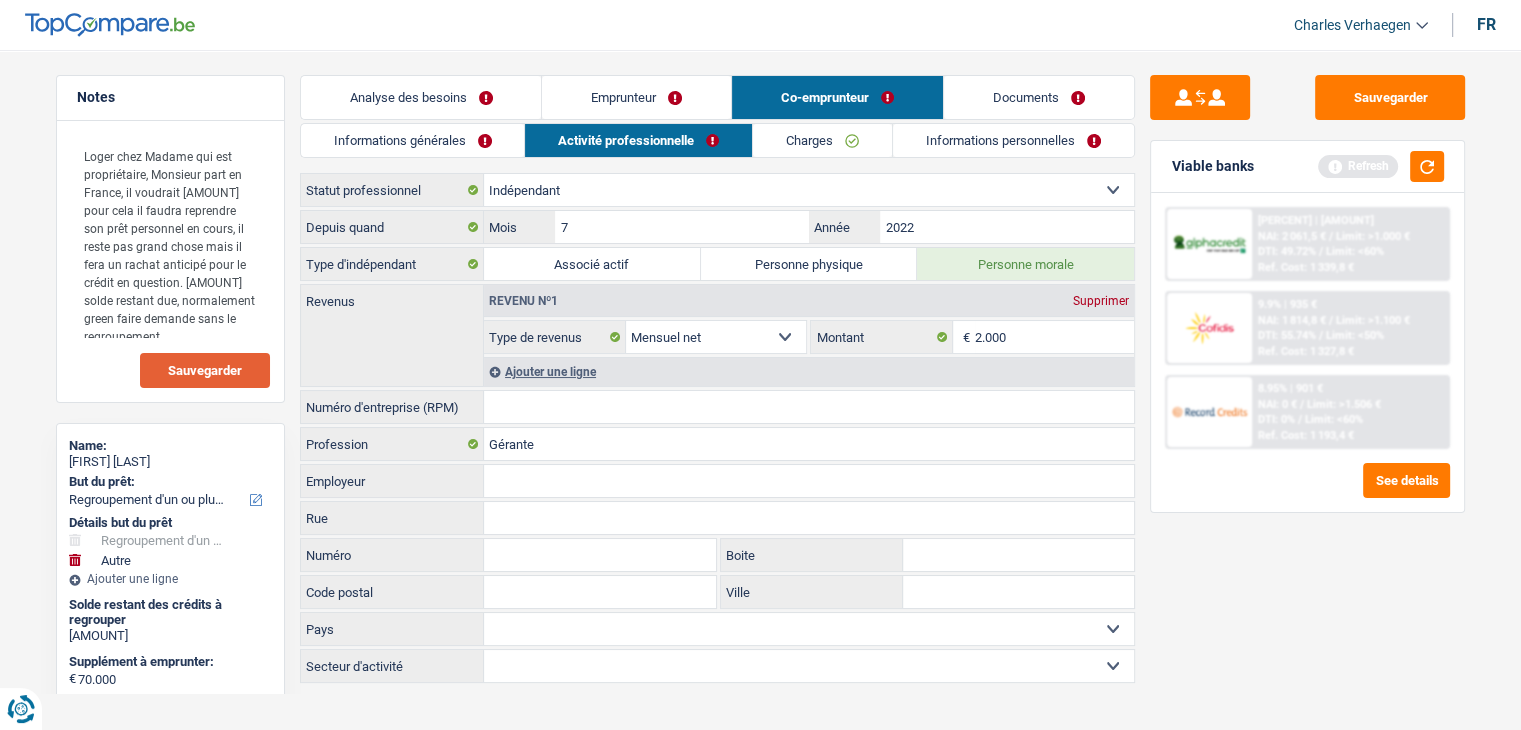 click on "Informations générales" at bounding box center [413, 140] 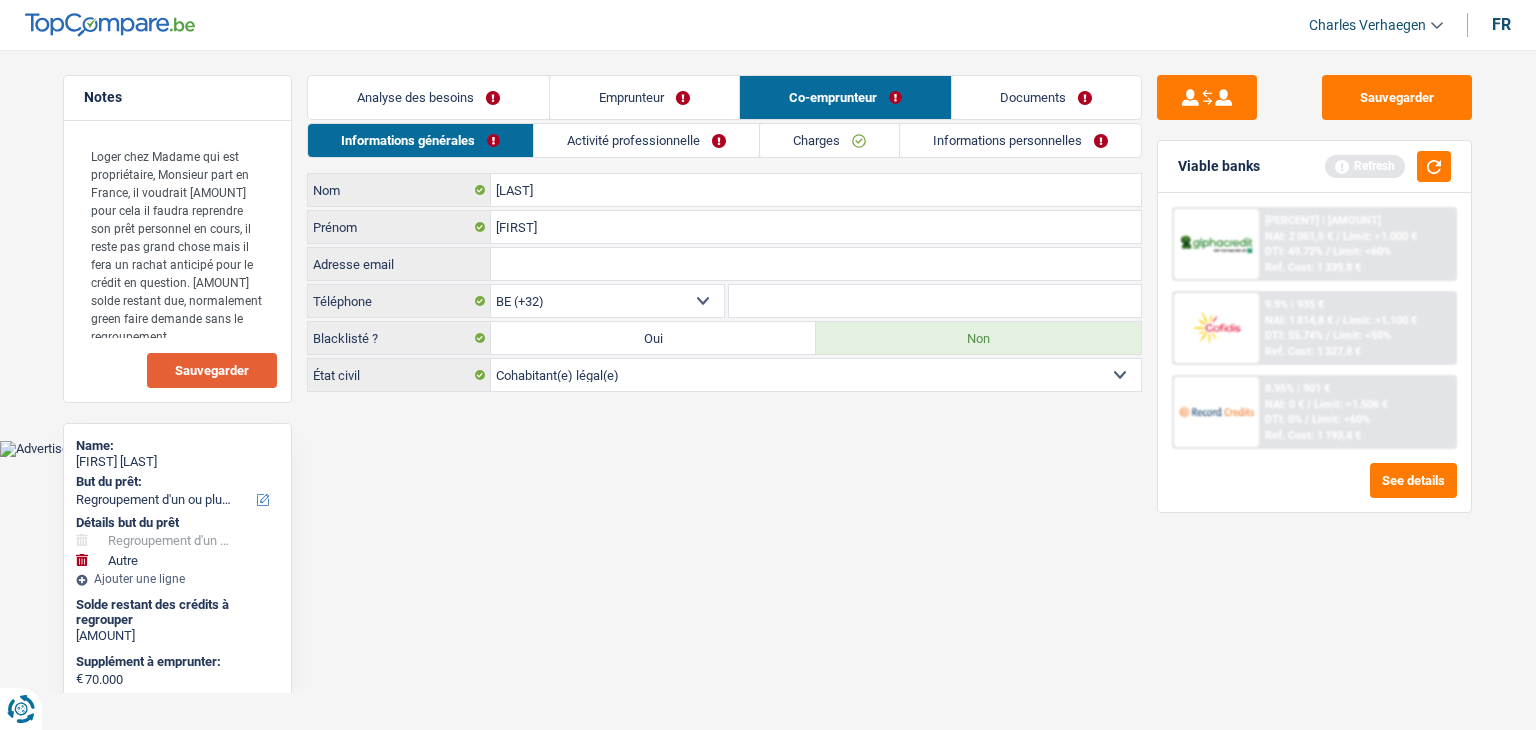 click on "Notes
Loger chez Madame qui est propriétaire, Monsieur part en France, il voudrait [AMOUNT] pour cela il faudra reprendre son prêt personnel en cours, il reste pas grand chose mais il fera un rachat anticipé pour le crédit en question. [AMOUNT] solde restant due, normalement green faire demande sans le regroupement.
Sauvegarder
Name:   [FIRST] [LAST]   But du prêt: Confort maison: meubles, textile, peinture, électroménager, outillage non-professionnel Hifi, multimédia, gsm, ordinateur Aménagement: frais d'installation, déménagement Evénement familial: naissance, mariage, divorce, communion, décès Frais médicaux Frais d'études Frais permis de conduire Regroupement d'un ou plusieurs crédits Loisirs: voyage, sport, musique Rafraîchissement: petits travaux maison et jardin Frais judiciaires Réparation voiture Prêt rénovation (non disponible pour les non-propriétaires) Prêt énergie (non disponible pour les non-propriétaires) Autre" at bounding box center (768, 235) 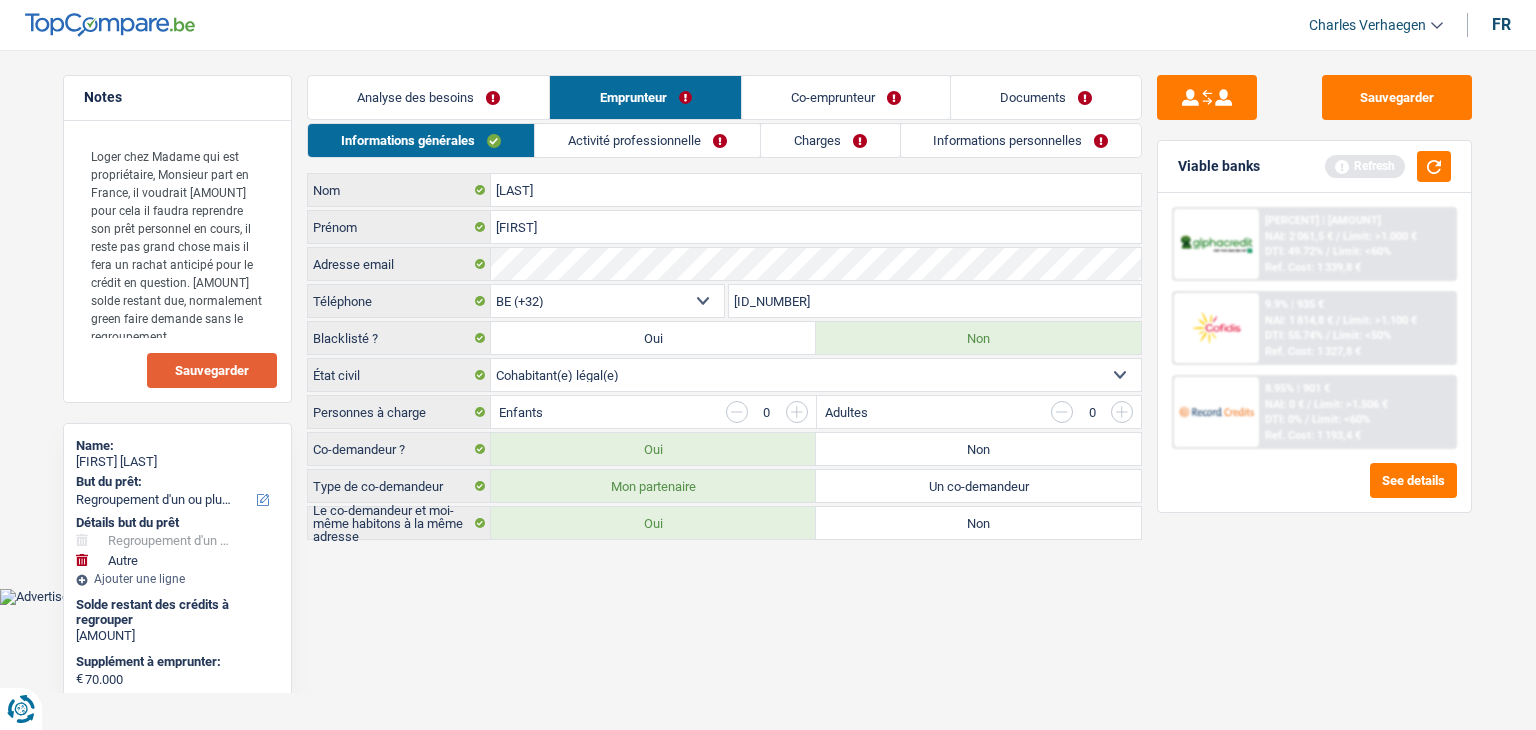 click on "Charges" at bounding box center [830, 140] 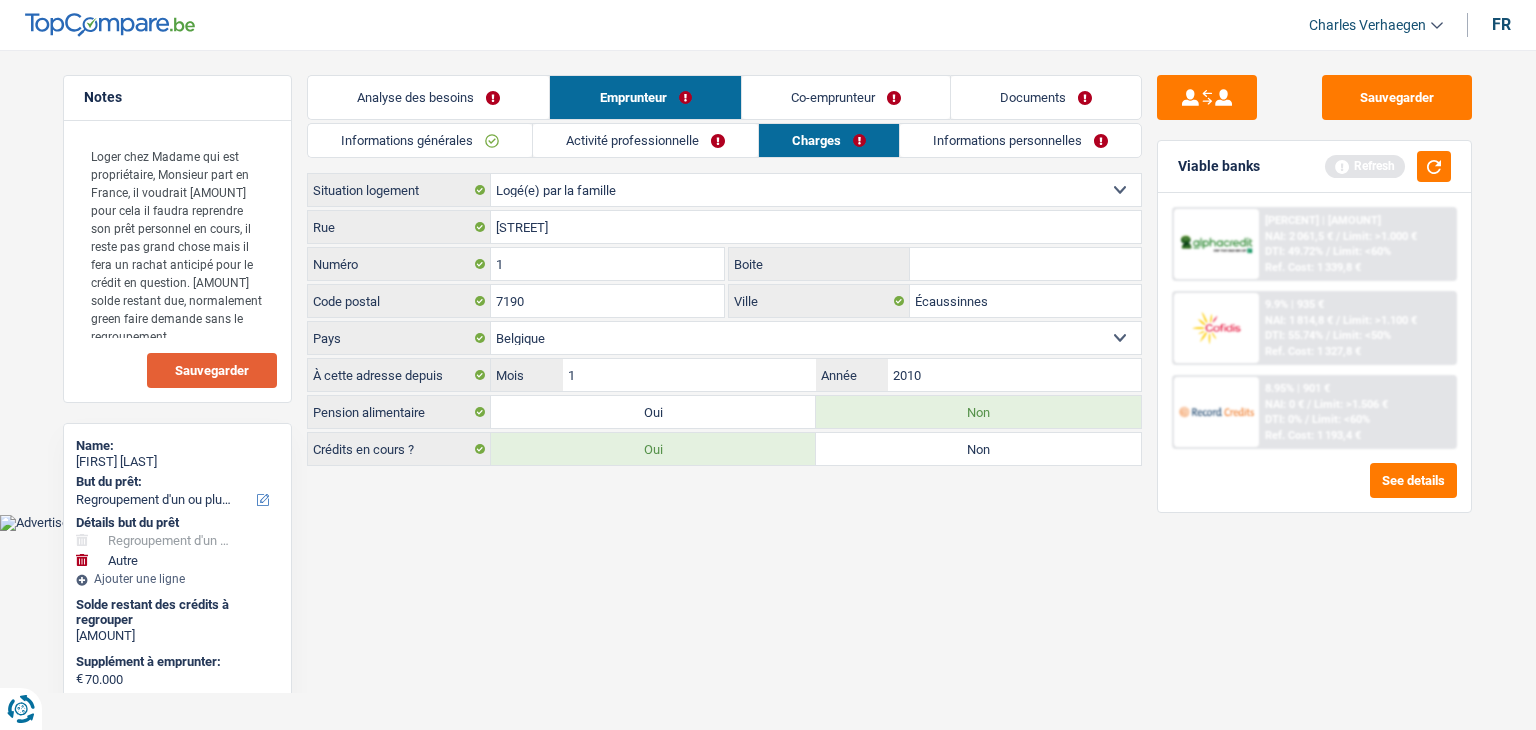 click on "Activité professionnelle" at bounding box center (645, 140) 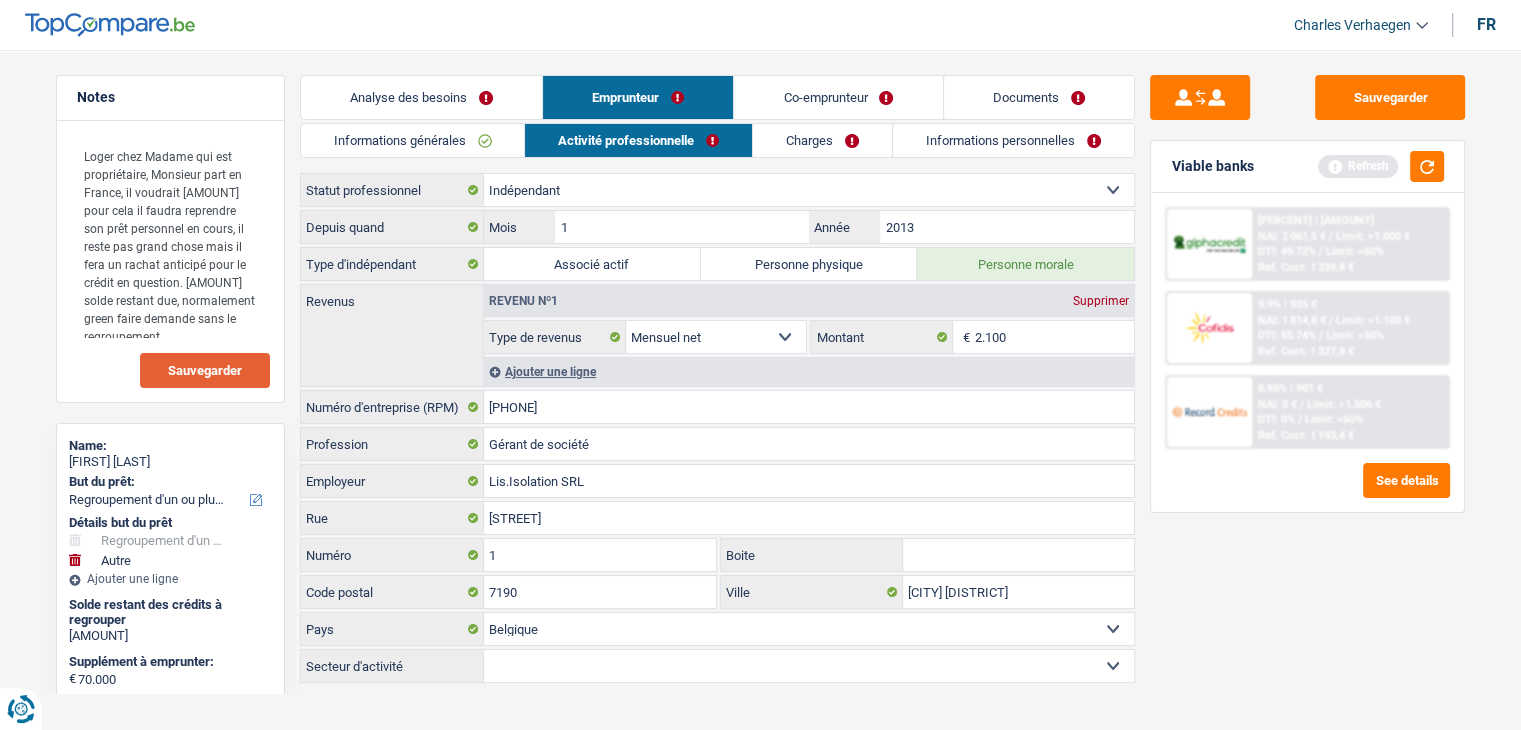 click on "Informations personnelles" at bounding box center [1013, 140] 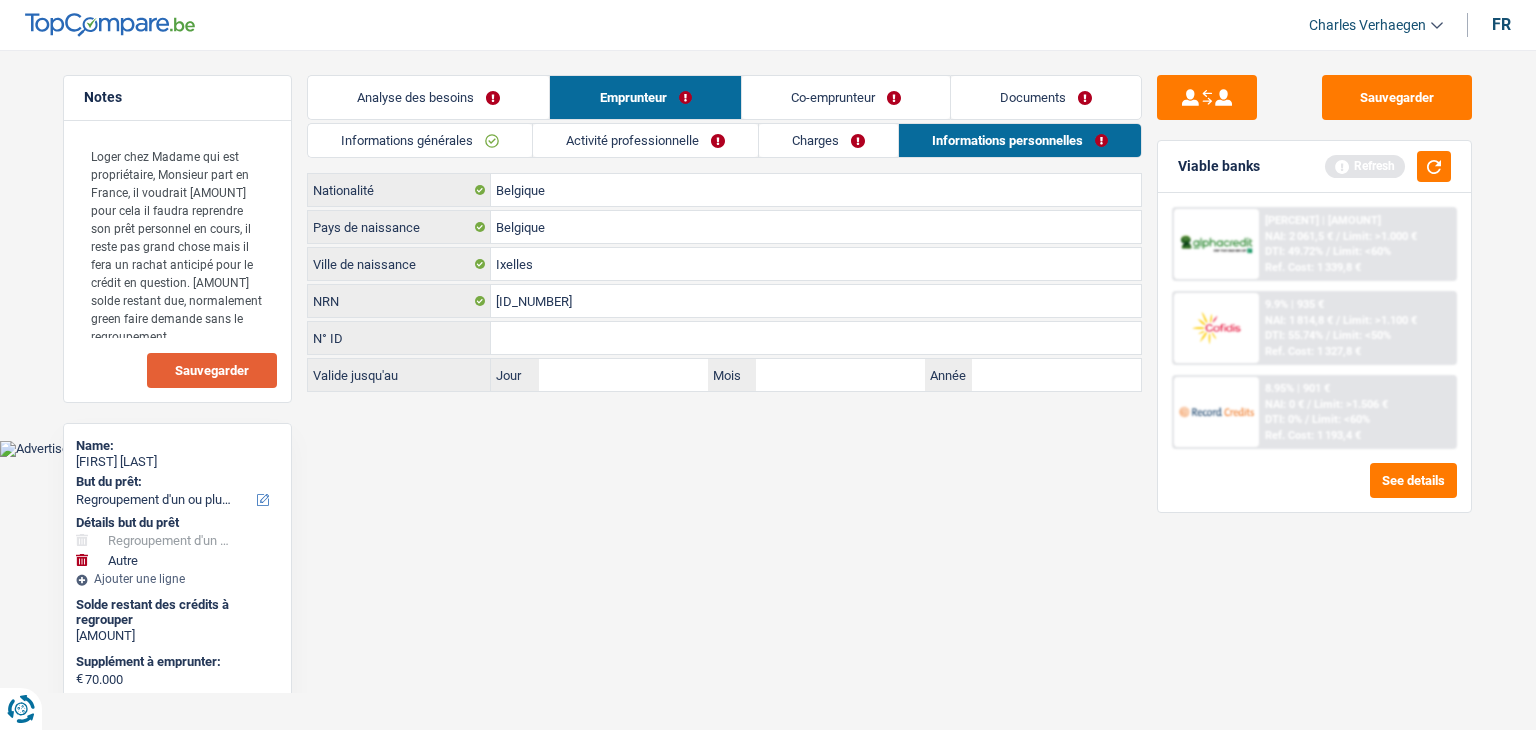 click on "Analyse des besoins" at bounding box center (428, 97) 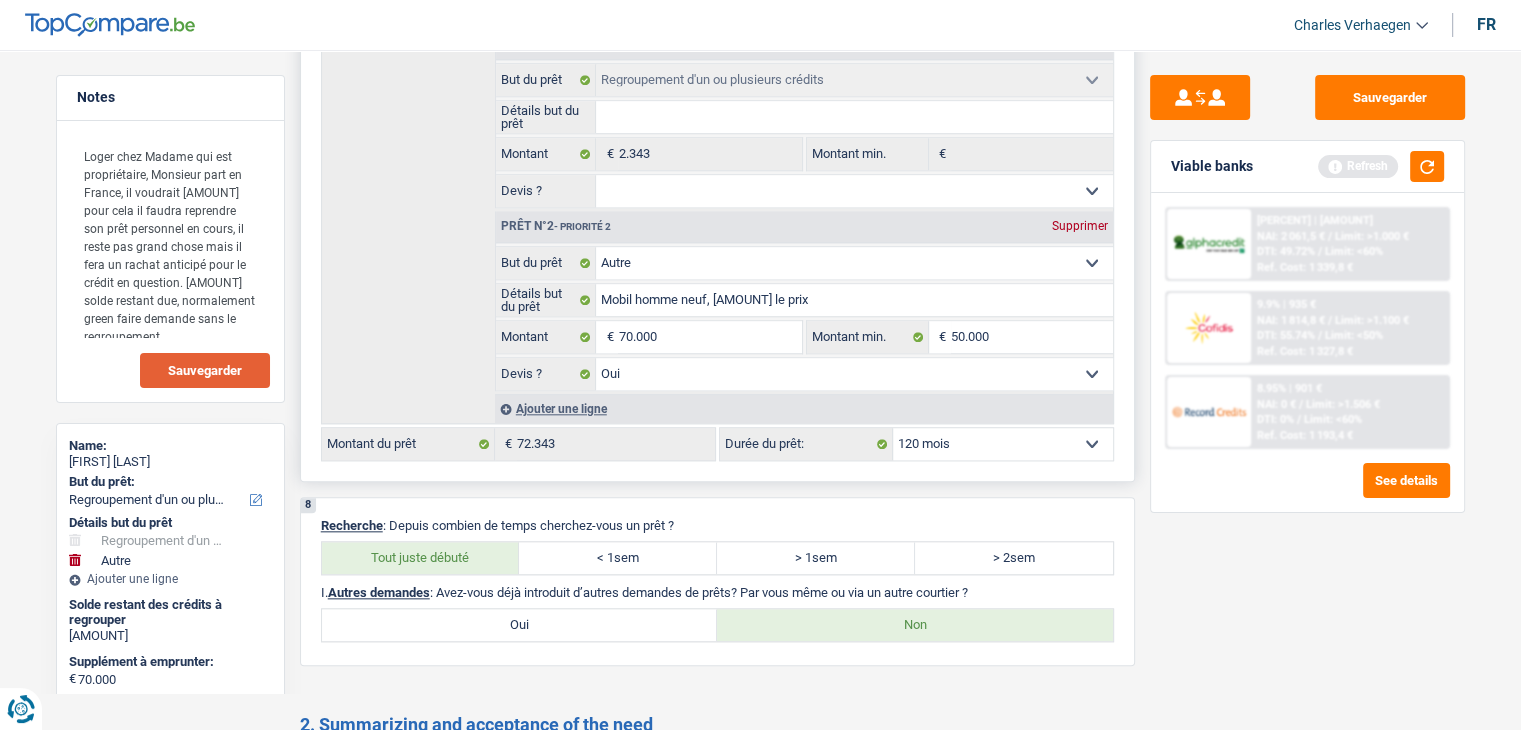 scroll, scrollTop: 1800, scrollLeft: 0, axis: vertical 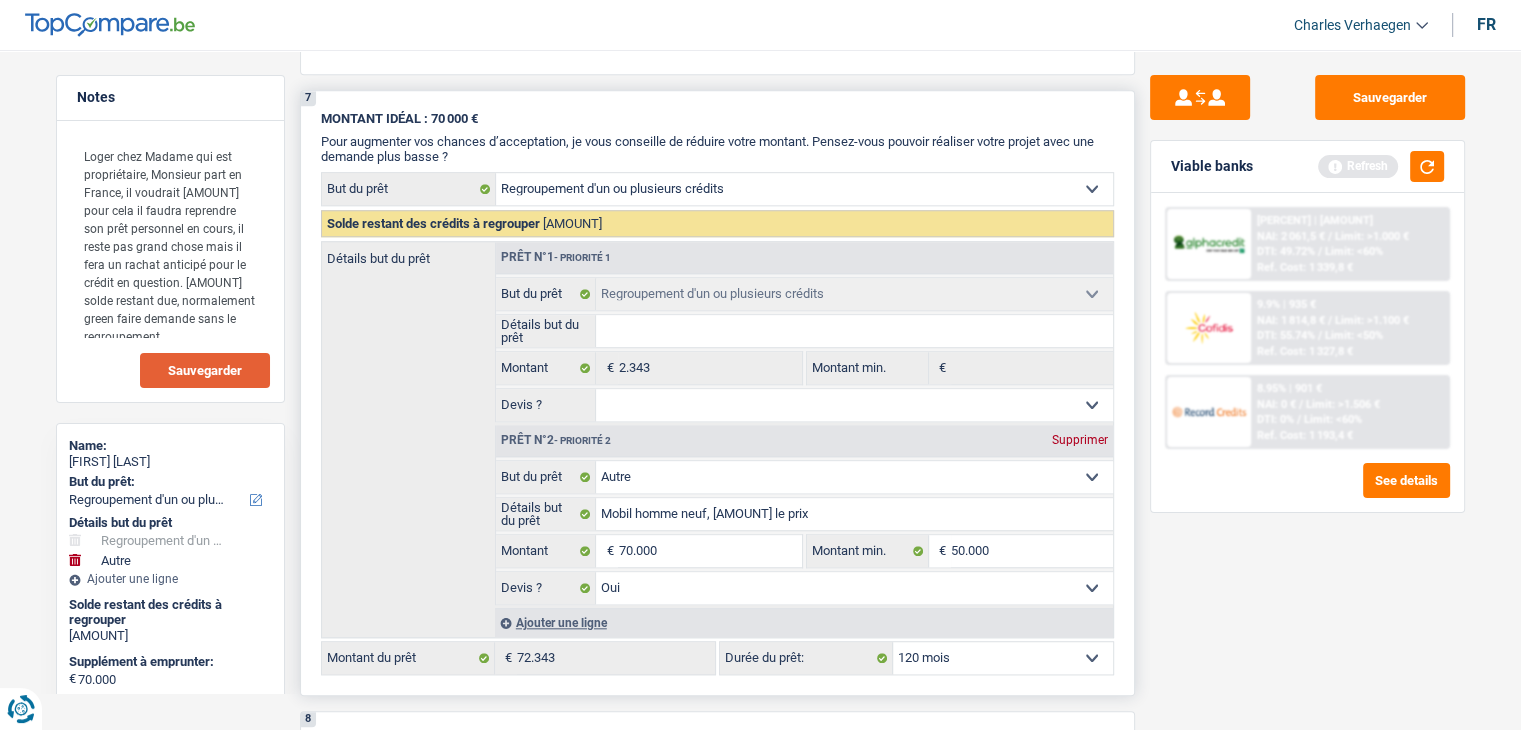 click on "Confort maison: meubles, textile, peinture, électroménager, outillage non-professionnel Hifi, multimédia, gsm, ordinateur Aménagement: frais d'installation, déménagement Evénement familial: naissance, mariage, divorce, communion, décès Frais médicaux Frais d'études Frais permis de conduire Regroupement d'un ou plusieurs crédits Loisirs: voyage, sport, musique Rafraîchissement: petits travaux maison et jardin Frais judiciaires Réparation voiture Prêt rénovation (non disponible pour les non-propriétaires) Prêt énergie (non disponible pour les non-propriétaires) Prêt voiture Taxes, impôts non professionnels Rénovation bien à l'étranger Dettes familiales Assurance Autre
Sélectionner une option" at bounding box center [804, 189] 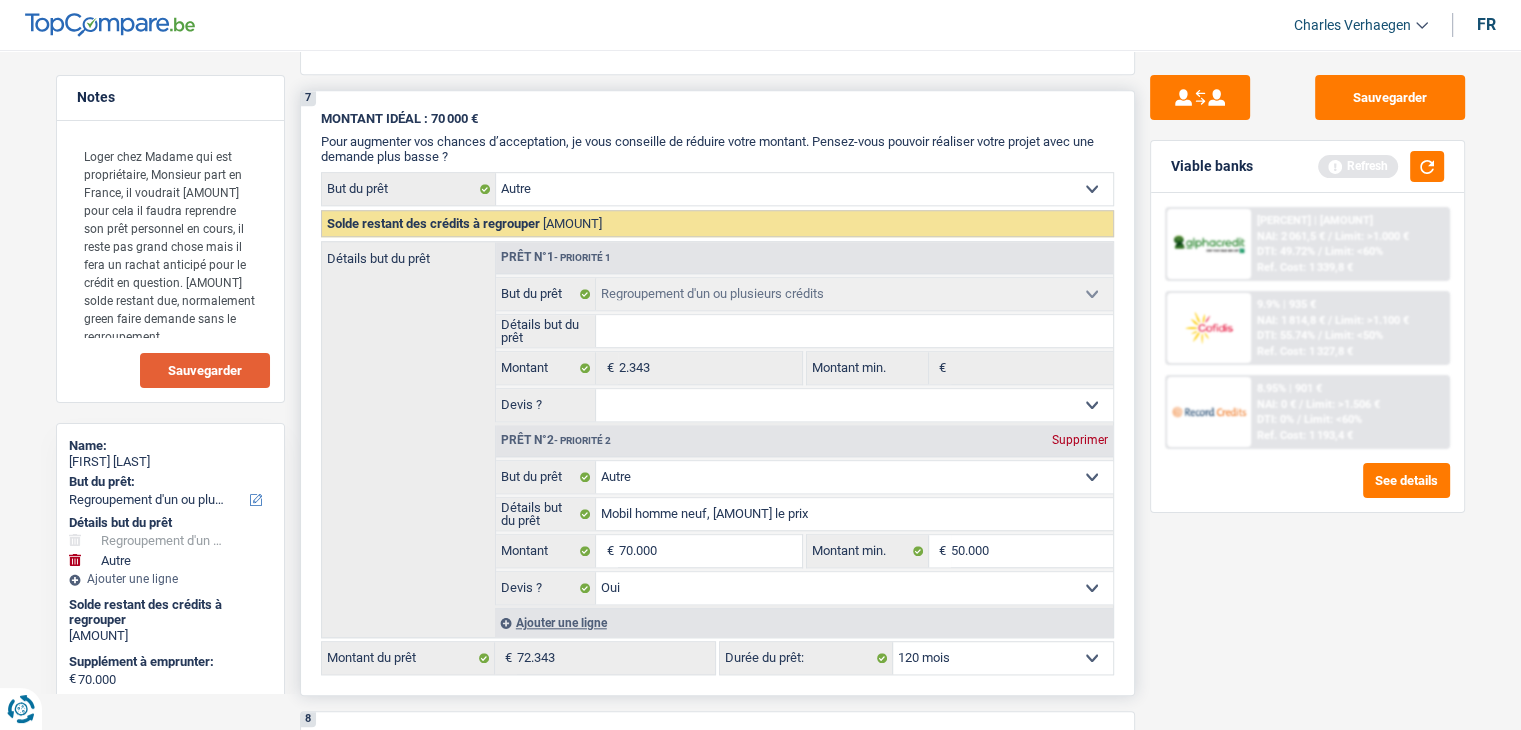 click on "Confort maison: meubles, textile, peinture, électroménager, outillage non-professionnel Hifi, multimédia, gsm, ordinateur Aménagement: frais d'installation, déménagement Evénement familial: naissance, mariage, divorce, communion, décès Frais médicaux Frais d'études Frais permis de conduire Regroupement d'un ou plusieurs crédits Loisirs: voyage, sport, musique Rafraîchissement: petits travaux maison et jardin Frais judiciaires Réparation voiture Prêt rénovation (non disponible pour les non-propriétaires) Prêt énergie (non disponible pour les non-propriétaires) Prêt voiture Taxes, impôts non professionnels Rénovation bien à l'étranger Dettes familiales Assurance Autre
Sélectionner une option" at bounding box center (804, 189) 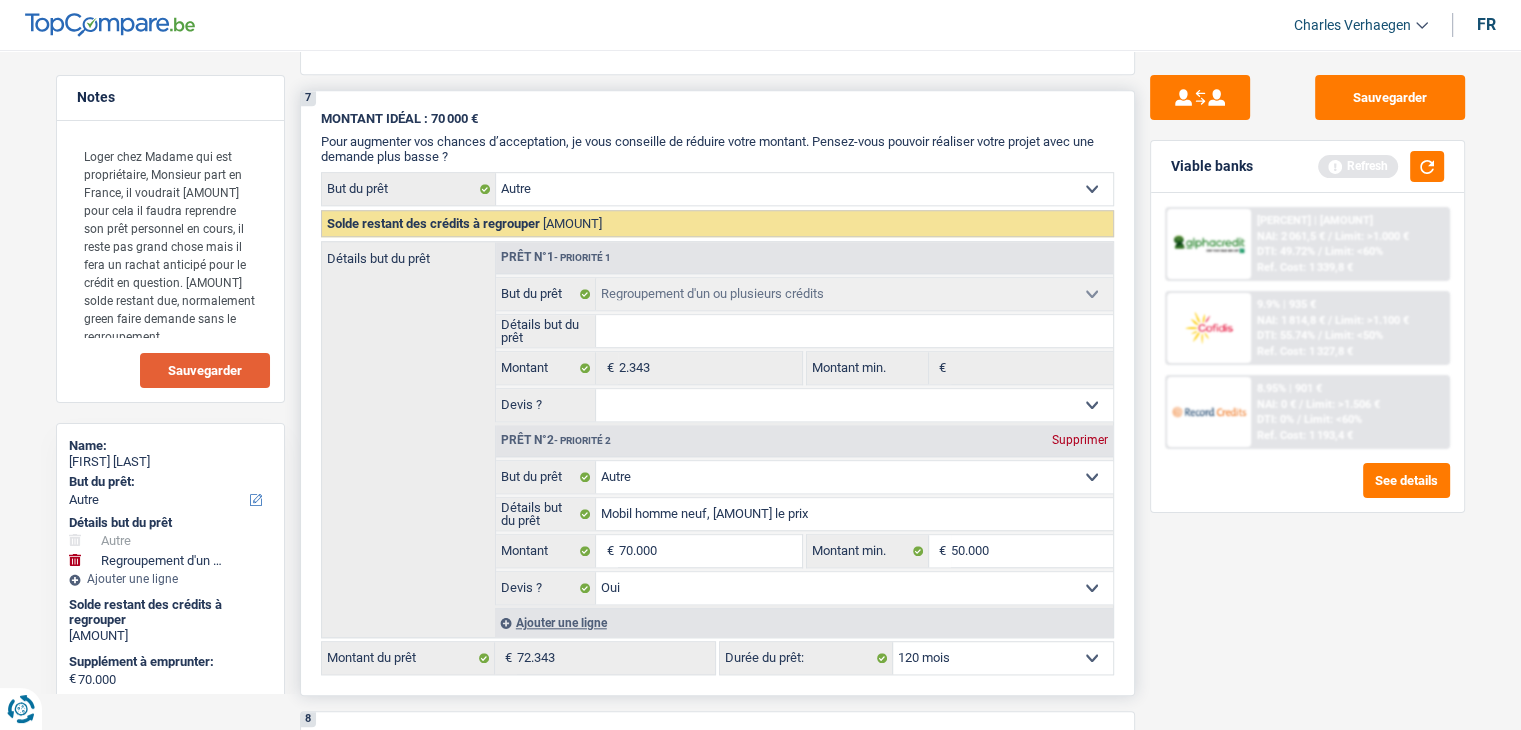 select on "other" 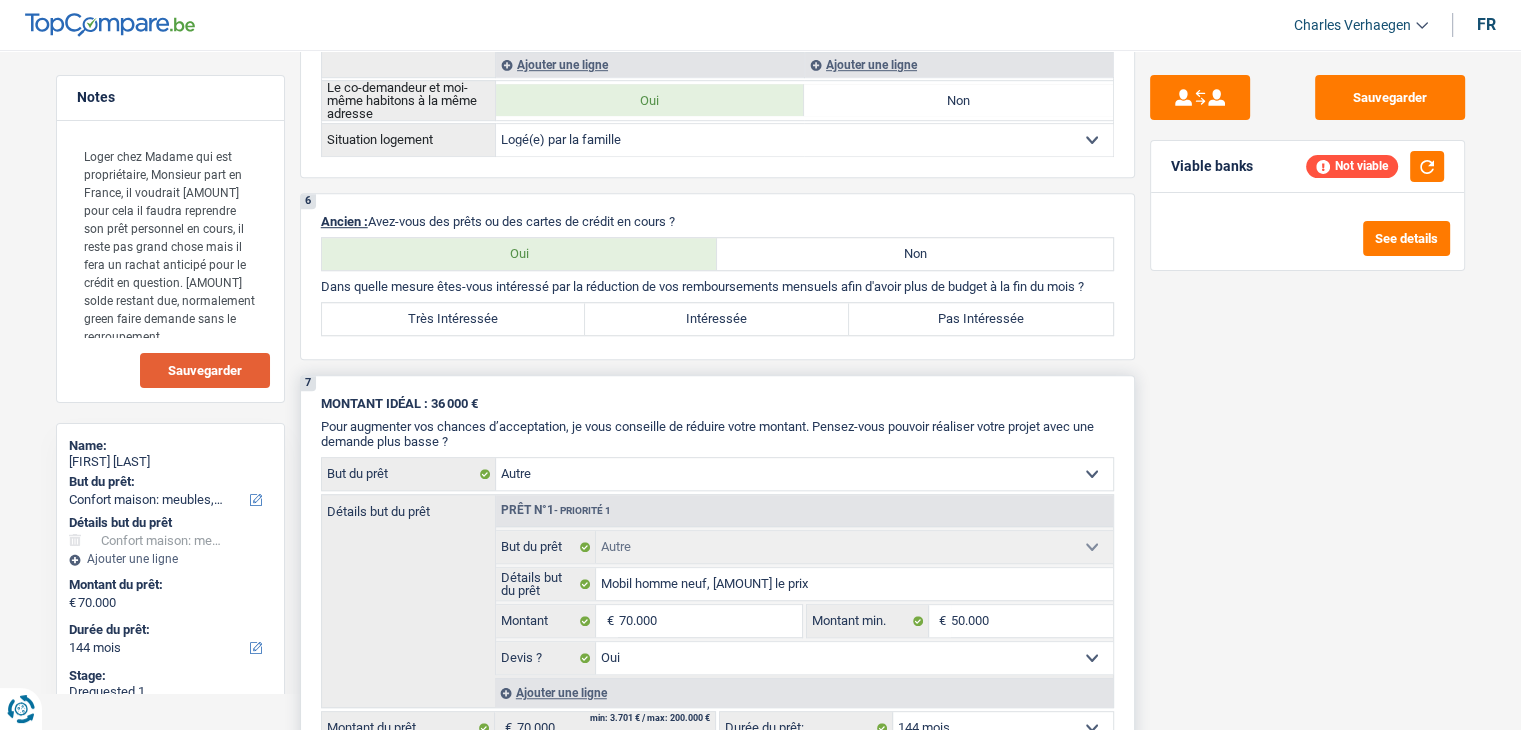 scroll, scrollTop: 1700, scrollLeft: 0, axis: vertical 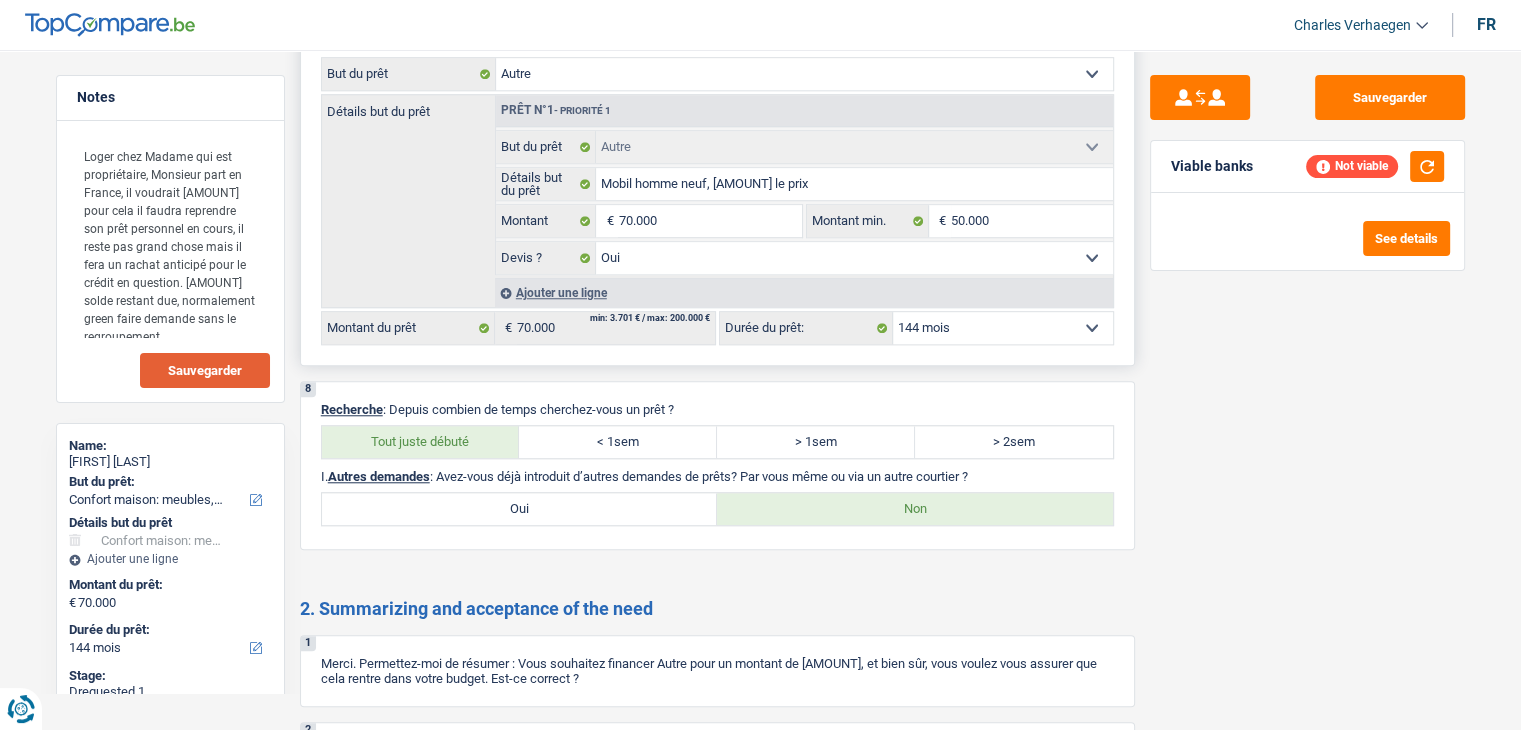 click on "12 mois 18 mois 24 mois 30 mois 36 mois 42 mois 48 mois 60 mois 72 mois 84 mois 96 mois 120 mois 132 mois 144 mois
Sélectionner une option" at bounding box center (1003, 328) 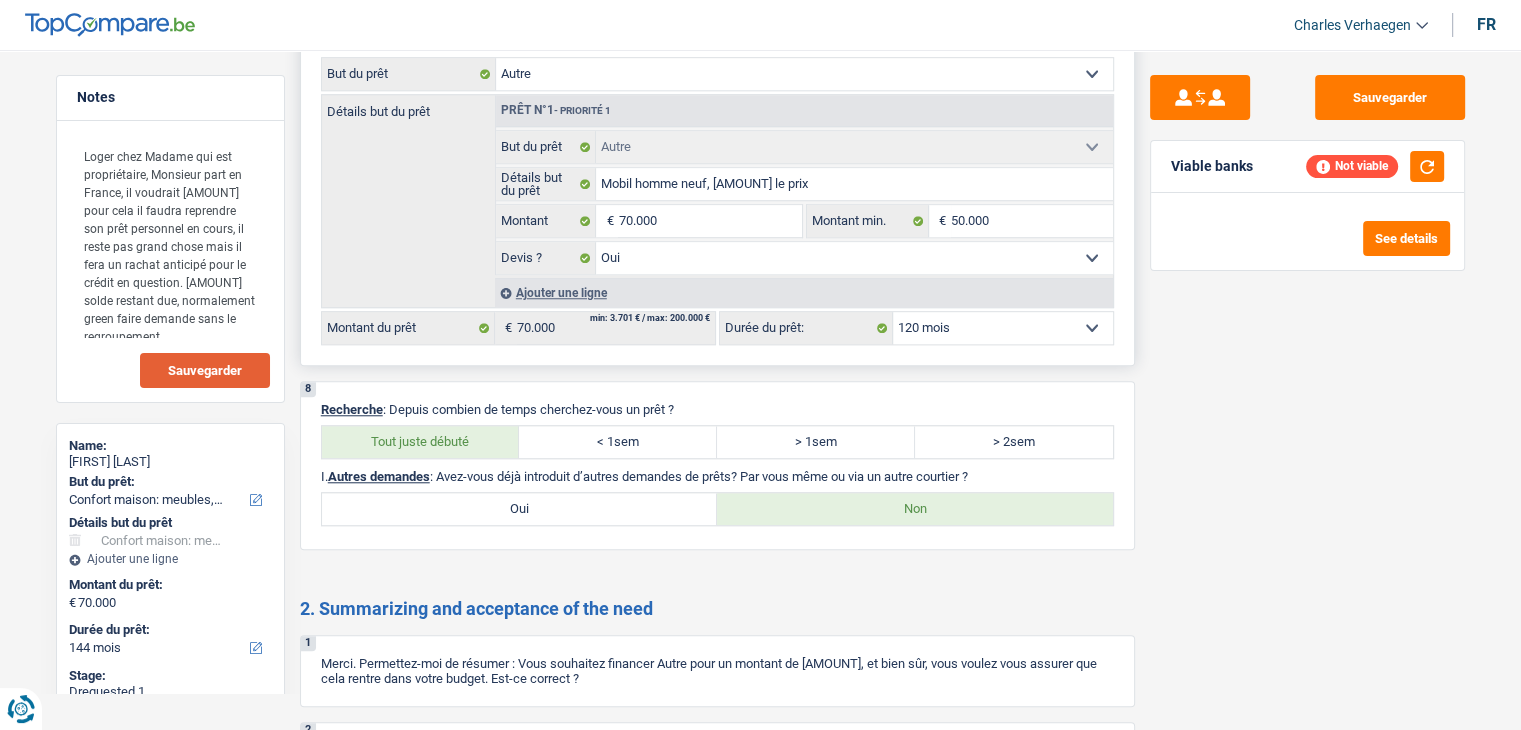 click on "12 mois 18 mois 24 mois 30 mois 36 mois 42 mois 48 mois 60 mois 72 mois 84 mois 96 mois 120 mois 132 mois 144 mois
Sélectionner une option" at bounding box center (1003, 328) 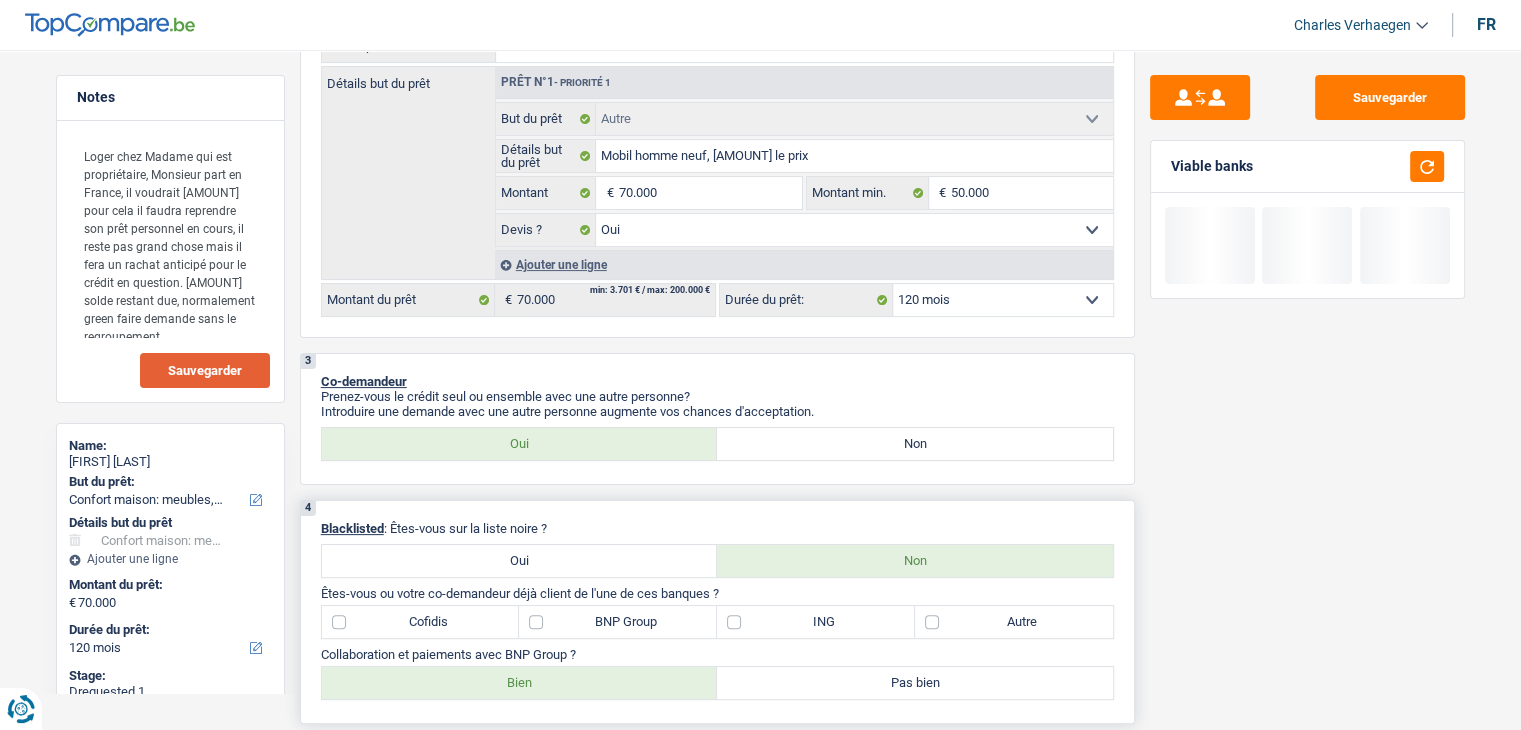 scroll, scrollTop: 0, scrollLeft: 0, axis: both 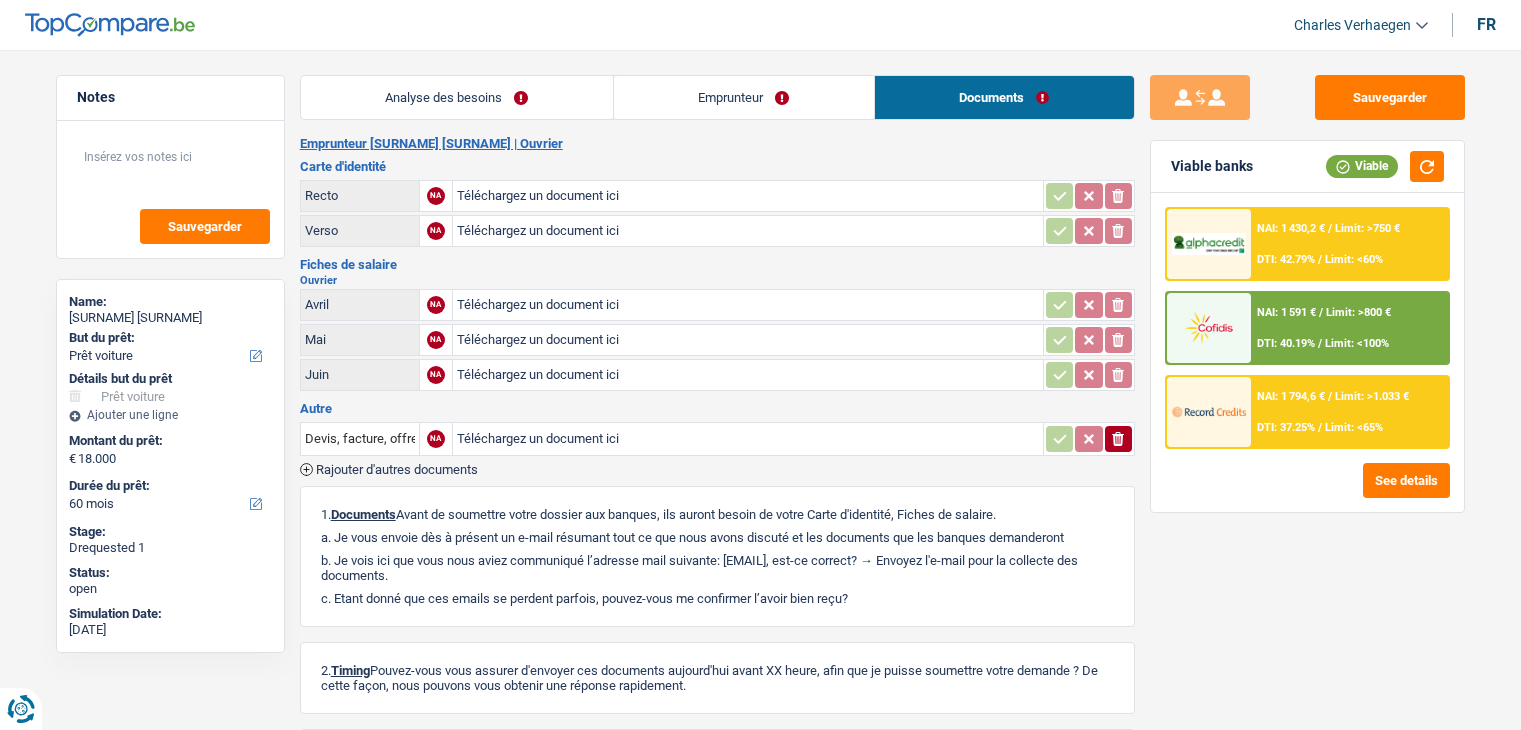 select on "car" 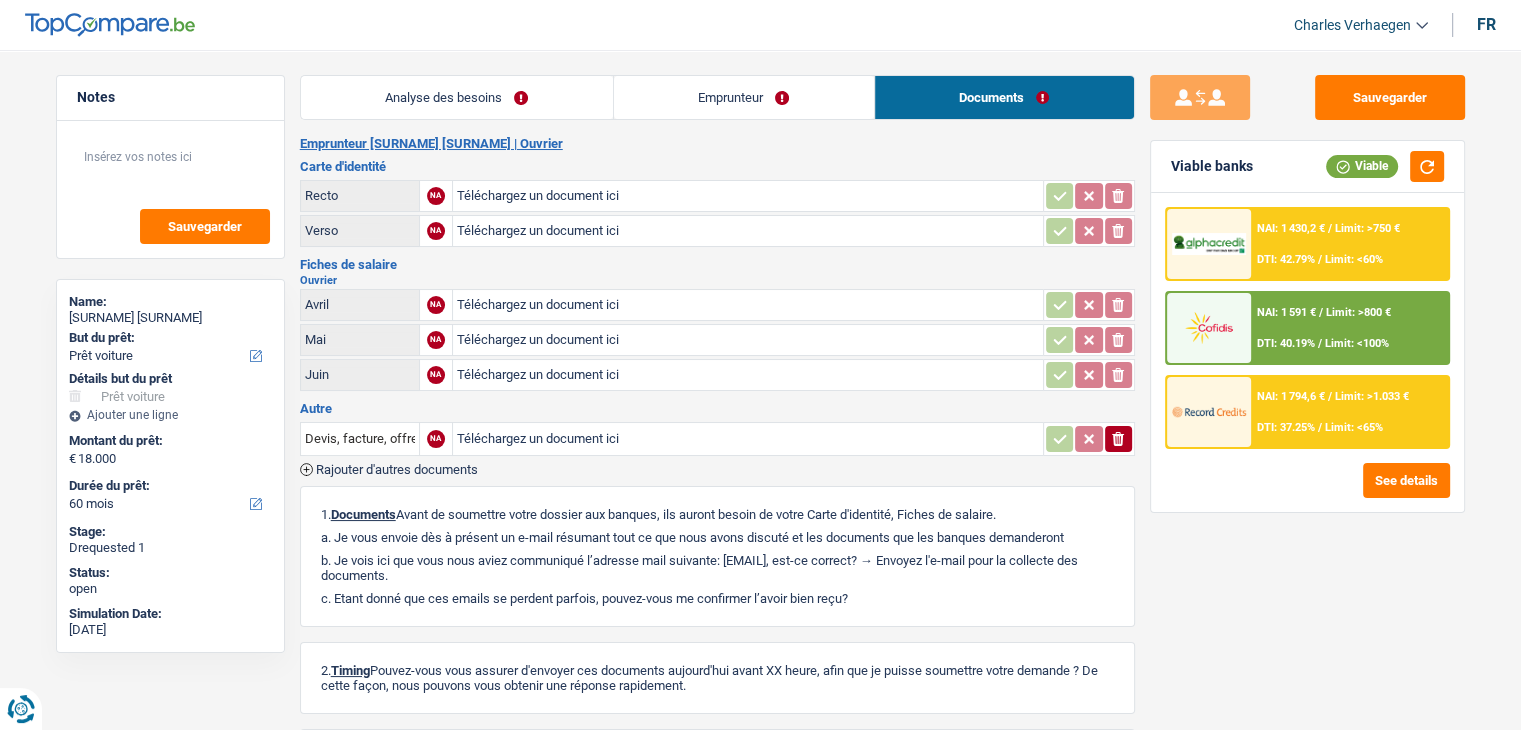 scroll, scrollTop: 0, scrollLeft: 0, axis: both 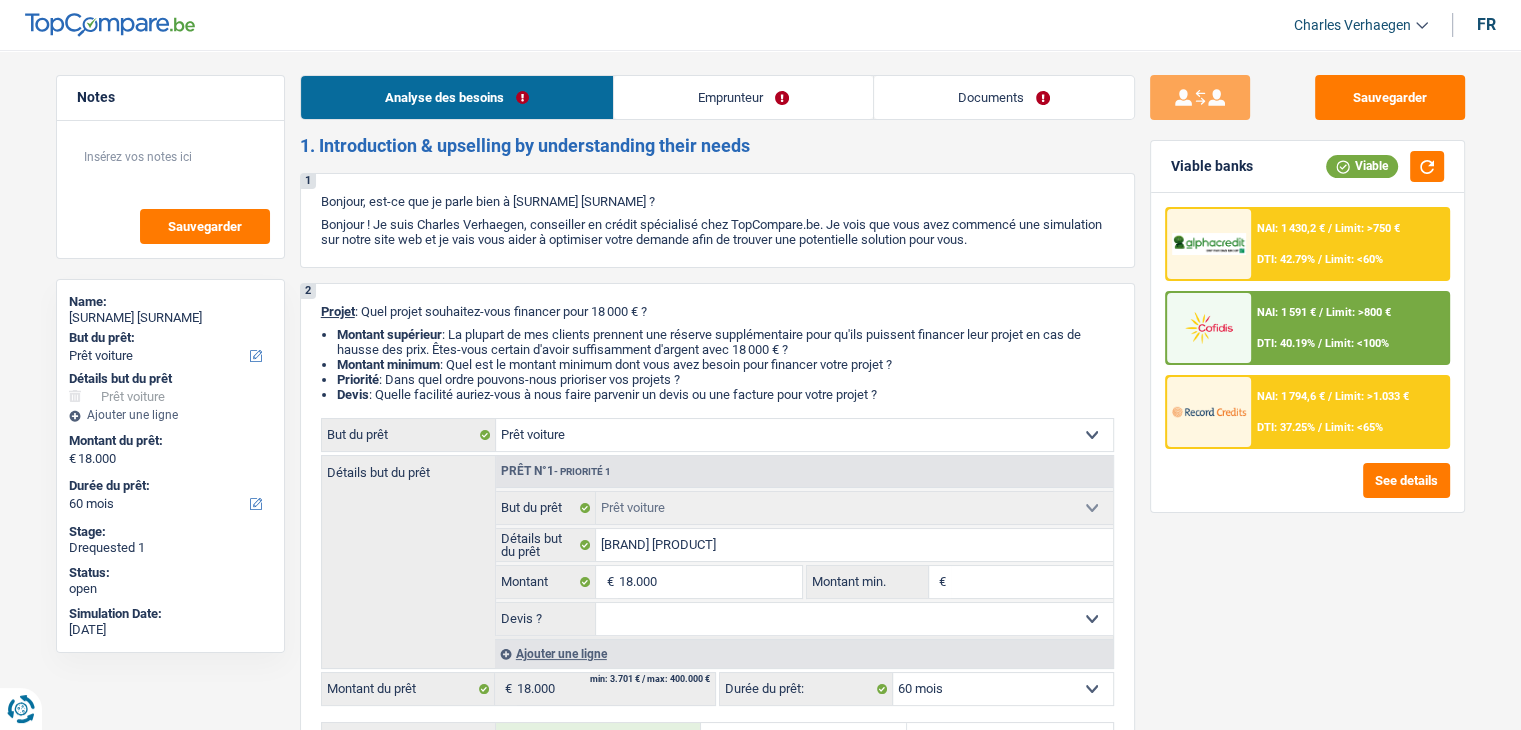 click on "Analyse des besoins Emprunteur Documents
1. Introduction & upselling by understanding their needs
1
Bonjour, est-ce que je parle bien à Givency Mavitidila ?
Bonjour ! Je suis Charles Verhaegen, conseiller en crédit spécialisé chez TopCompare.be. Je vois que vous avez commencé une simulation sur notre site web et je vais vous aider à optimiser votre demande afin de trouver une potentielle solution pour vous.
2   Projet  : Quel projet souhaitez-vous financer pour 18 000 € ?
Montant supérieur : La plupart de mes clients prennent une réserve supplémentaire pour qu'ils puissent financer leur projet en cas de hausse des prix. Êtes-vous certain d'avoir suffisamment d'argent avec 18 000 € ?   Montant minimum : Quel est le montant minimum dont vous avez besoin pour financer votre projet ?   Priorité : Dans quel ordre pouvons-nous prioriser vos projets ?   Devis     Hifi, multimédia, gsm, ordinateur Frais médicaux" at bounding box center [717, 2095] 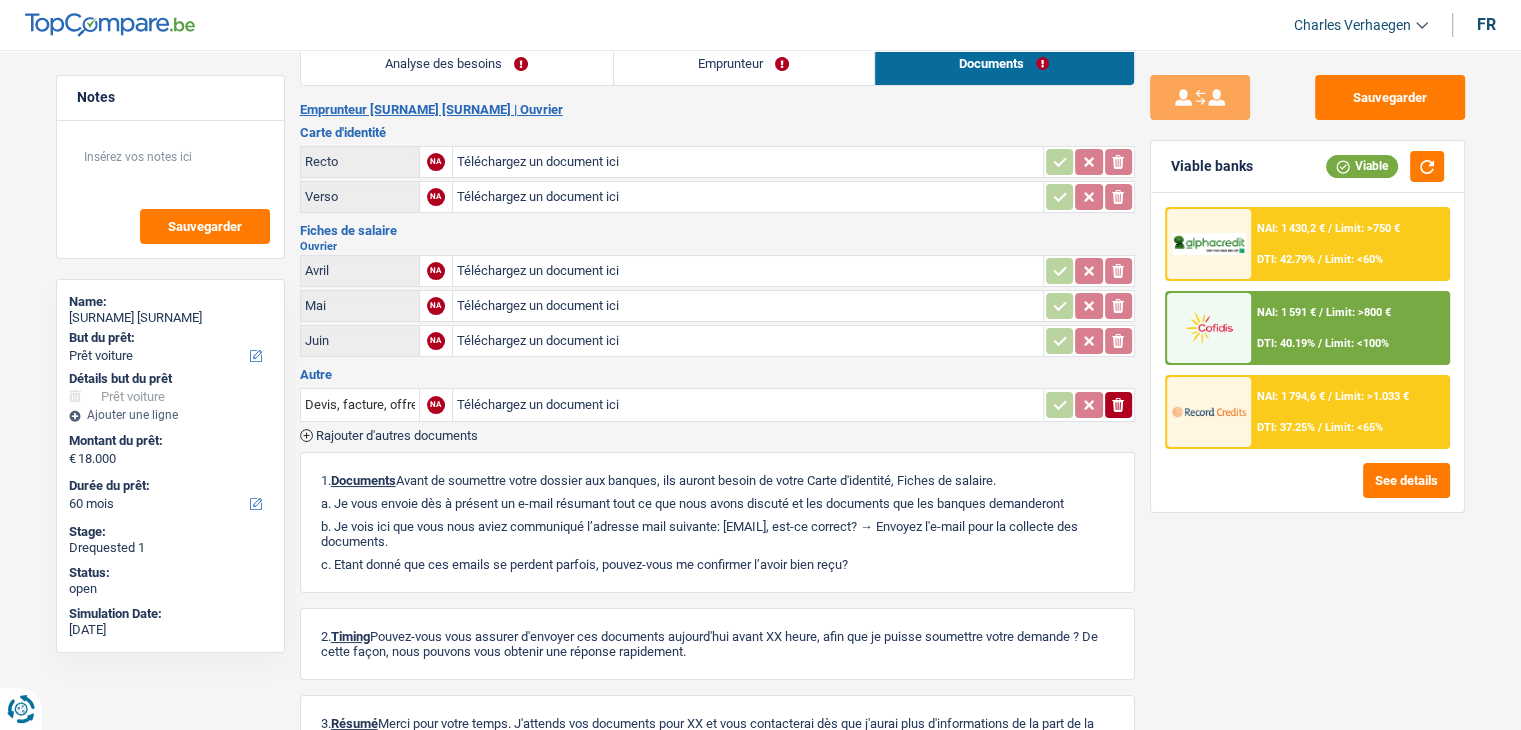 scroll, scrollTop: 0, scrollLeft: 0, axis: both 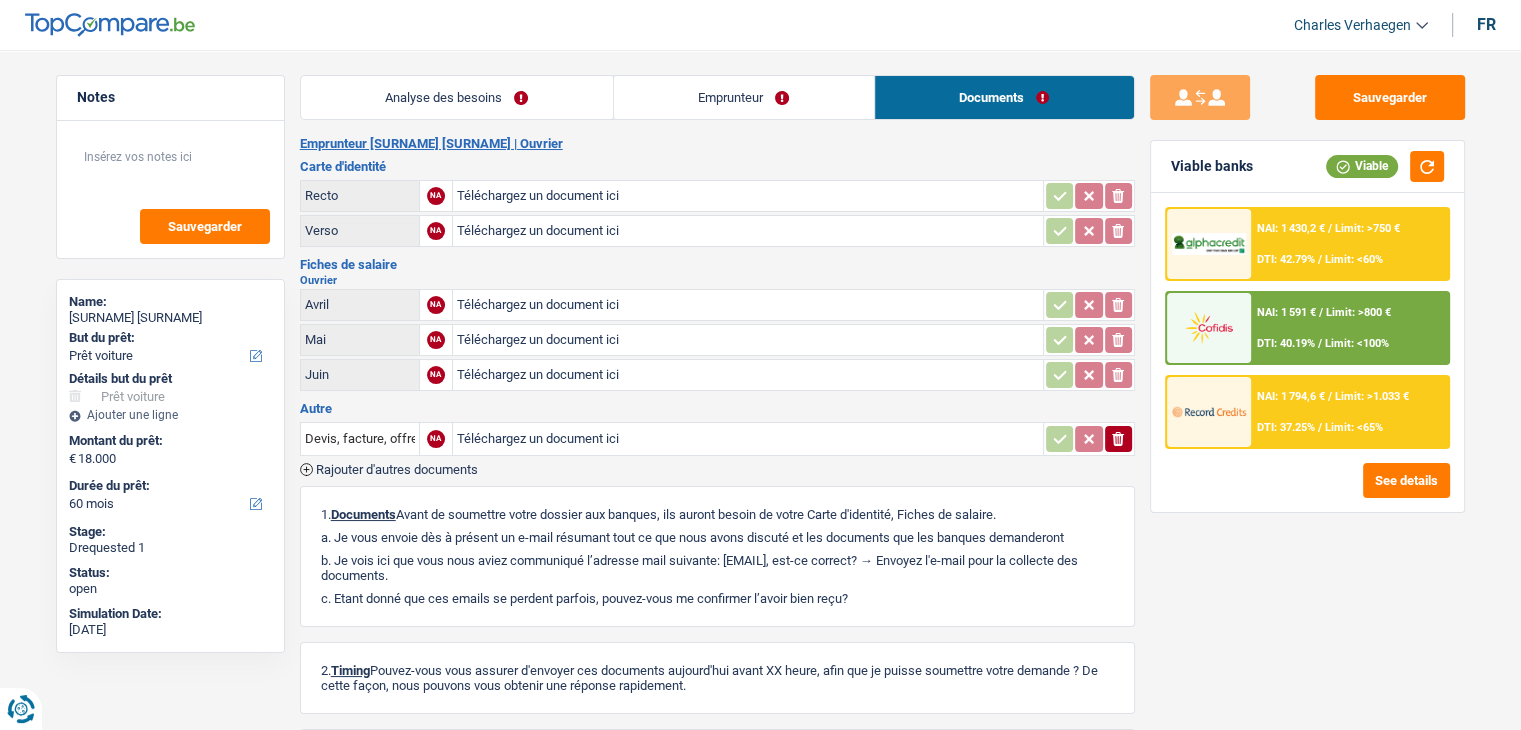 click on "Analyse des besoins Emprunteur Documents
1. Introduction & upselling by understanding their needs
1
Bonjour, est-ce que je parle bien à Givency Mavitidila ?
Bonjour ! Je suis Charles Verhaegen, conseiller en crédit spécialisé chez TopCompare.be. Je vois que vous avez commencé une simulation sur notre site web et je vais vous aider à optimiser votre demande afin de trouver une potentielle solution pour vous.
2   Projet  : Quel projet souhaitez-vous financer pour 18 000 € ?
Montant supérieur : La plupart de mes clients prennent une réserve supplémentaire pour qu'ils puissent financer leur projet en cas de hausse des prix. Êtes-vous certain d'avoir suffisamment d'argent avec 18 000 € ?   Montant minimum : Quel est le montant minimum dont vous avez besoin pour financer votre projet ?   Priorité : Dans quel ordre pouvons-nous prioriser vos projets ?   Devis     Hifi, multimédia, gsm, ordinateur Frais médicaux" at bounding box center [717, 463] 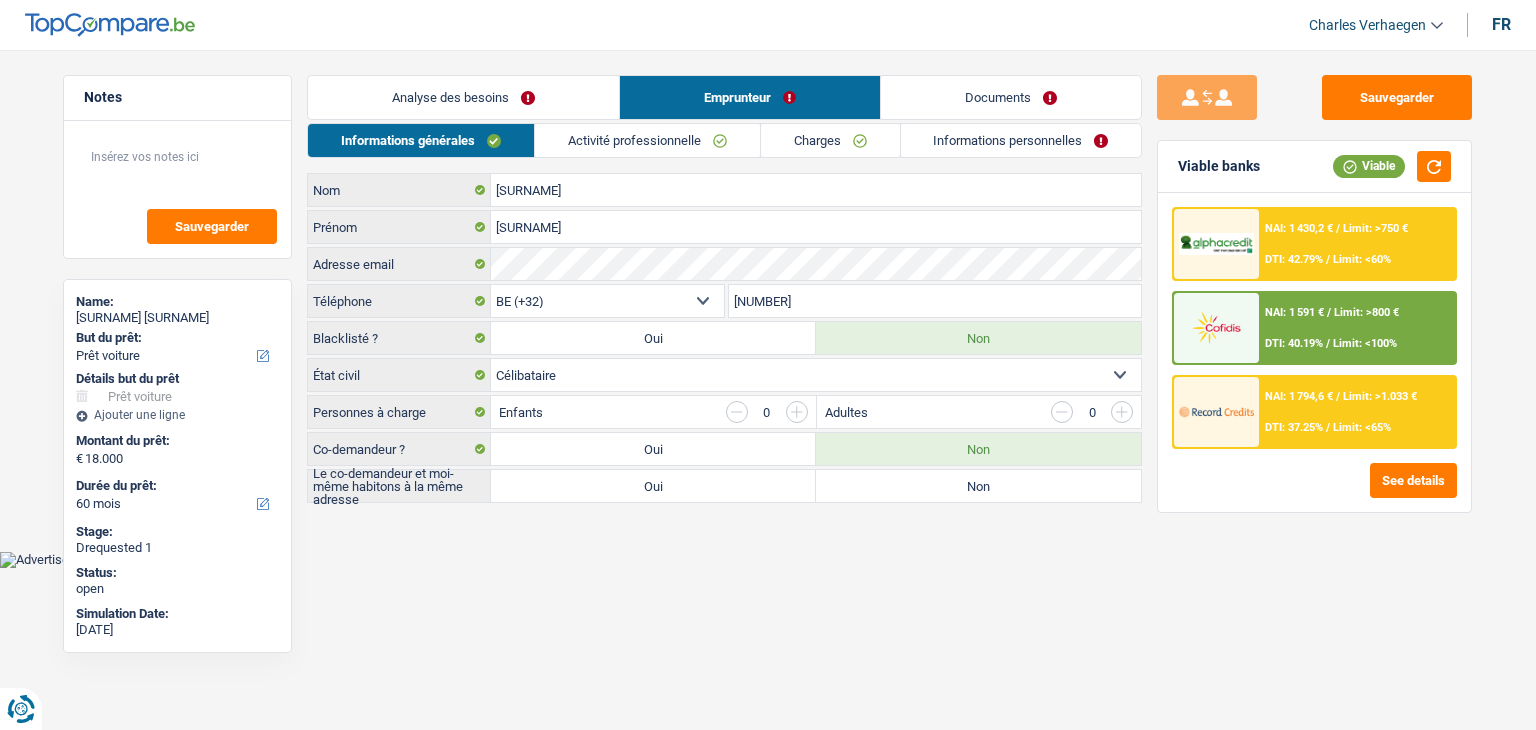 click on "Analyse des besoins" at bounding box center [463, 97] 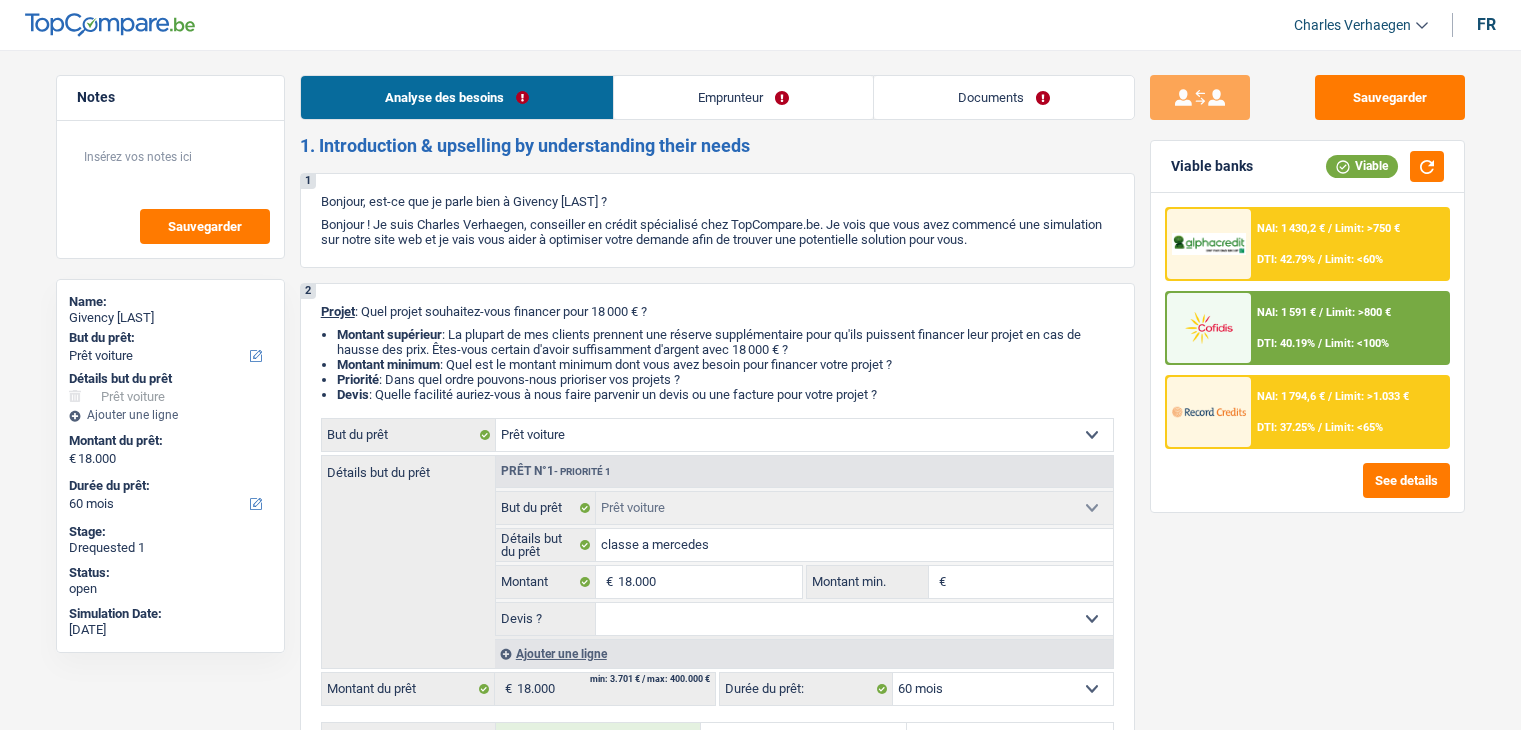 select on "car" 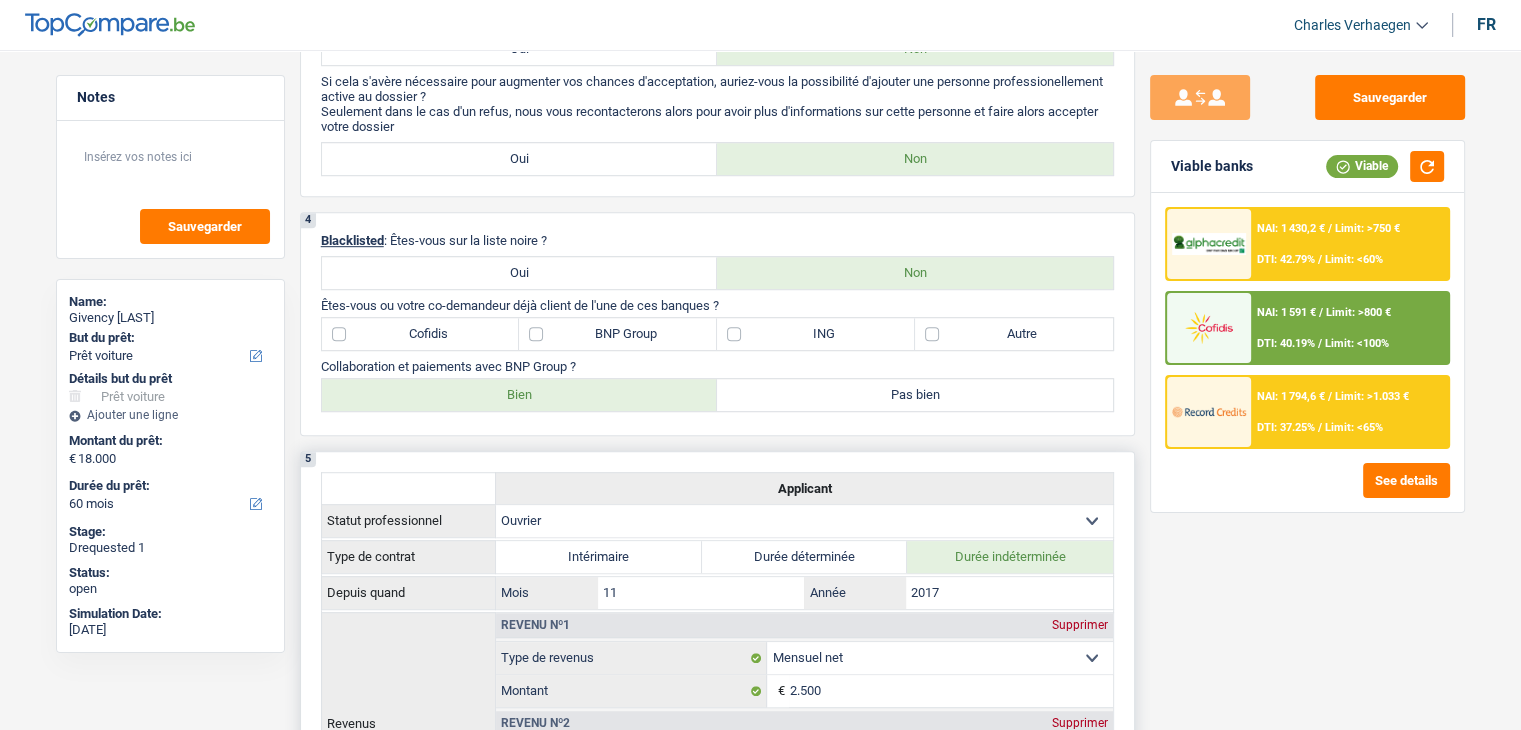 scroll, scrollTop: 0, scrollLeft: 0, axis: both 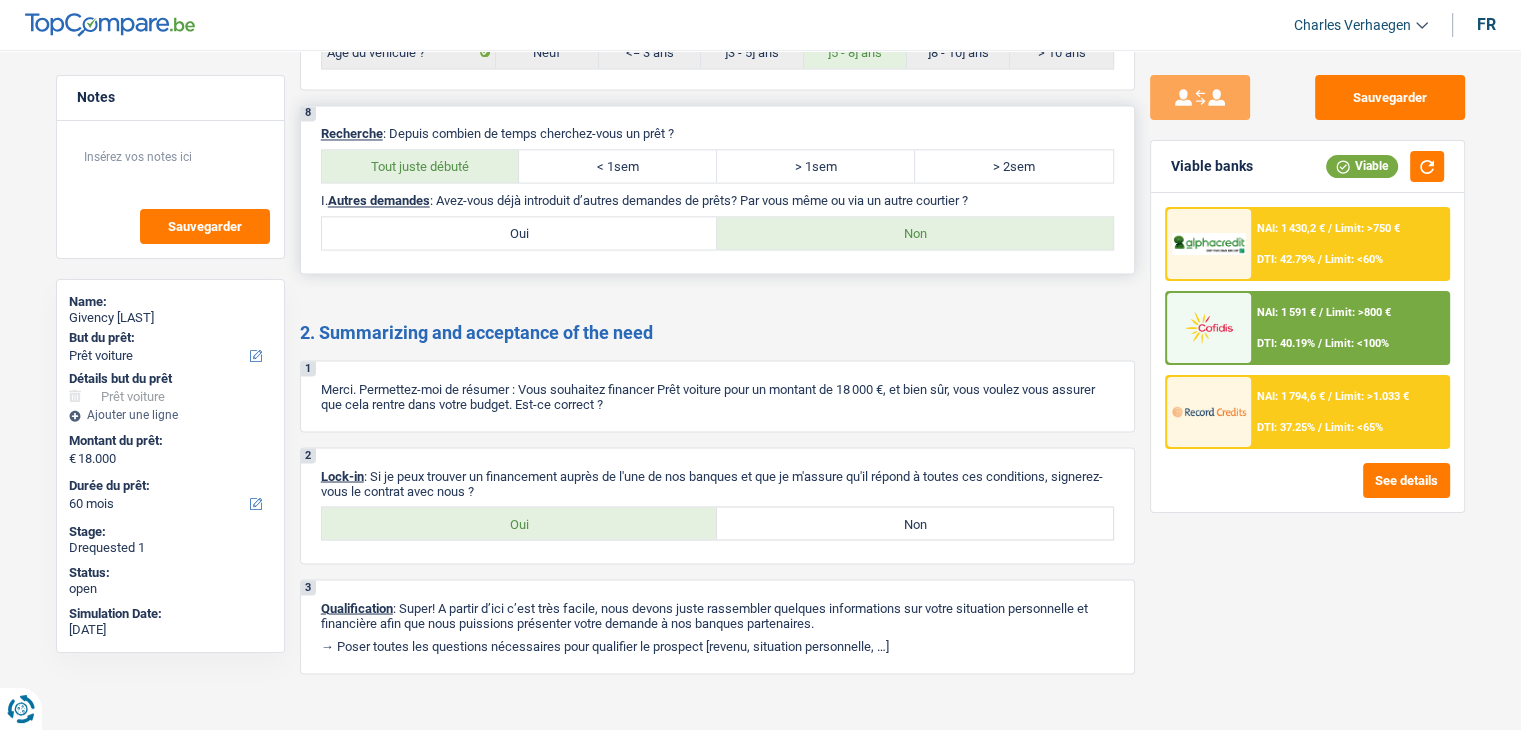 click on "Oui" at bounding box center [520, 233] 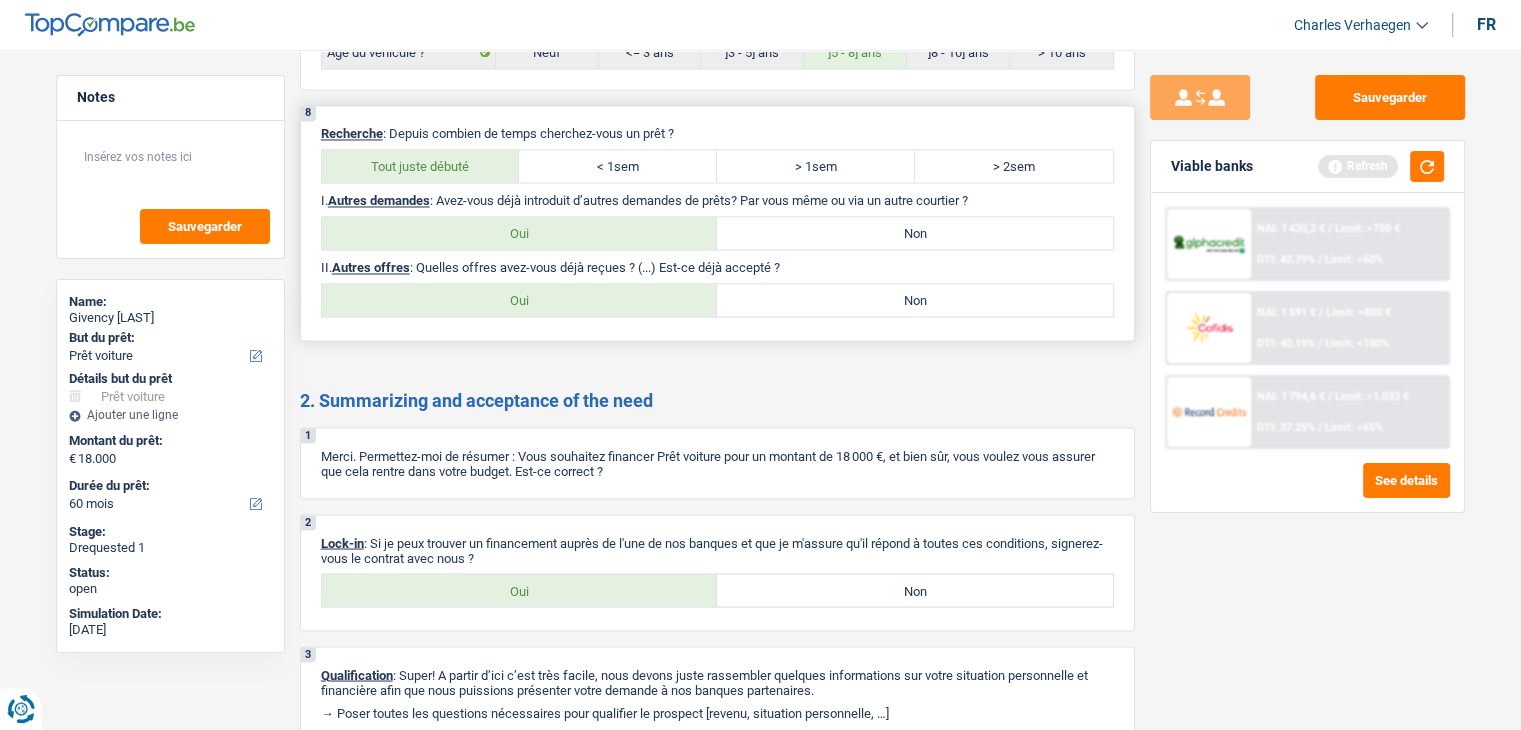 click on "Oui" at bounding box center (520, 300) 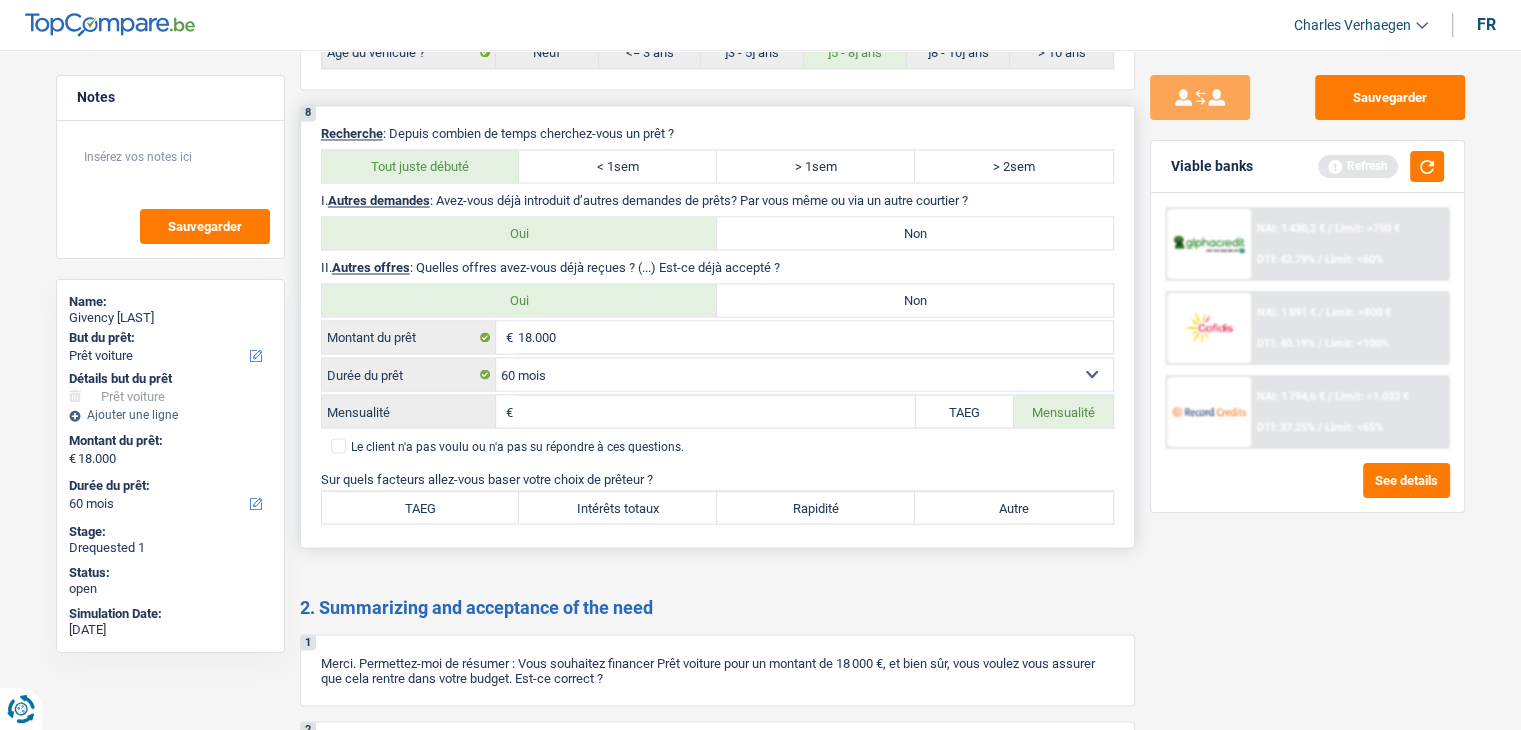 click on "Mensualité" at bounding box center [716, 411] 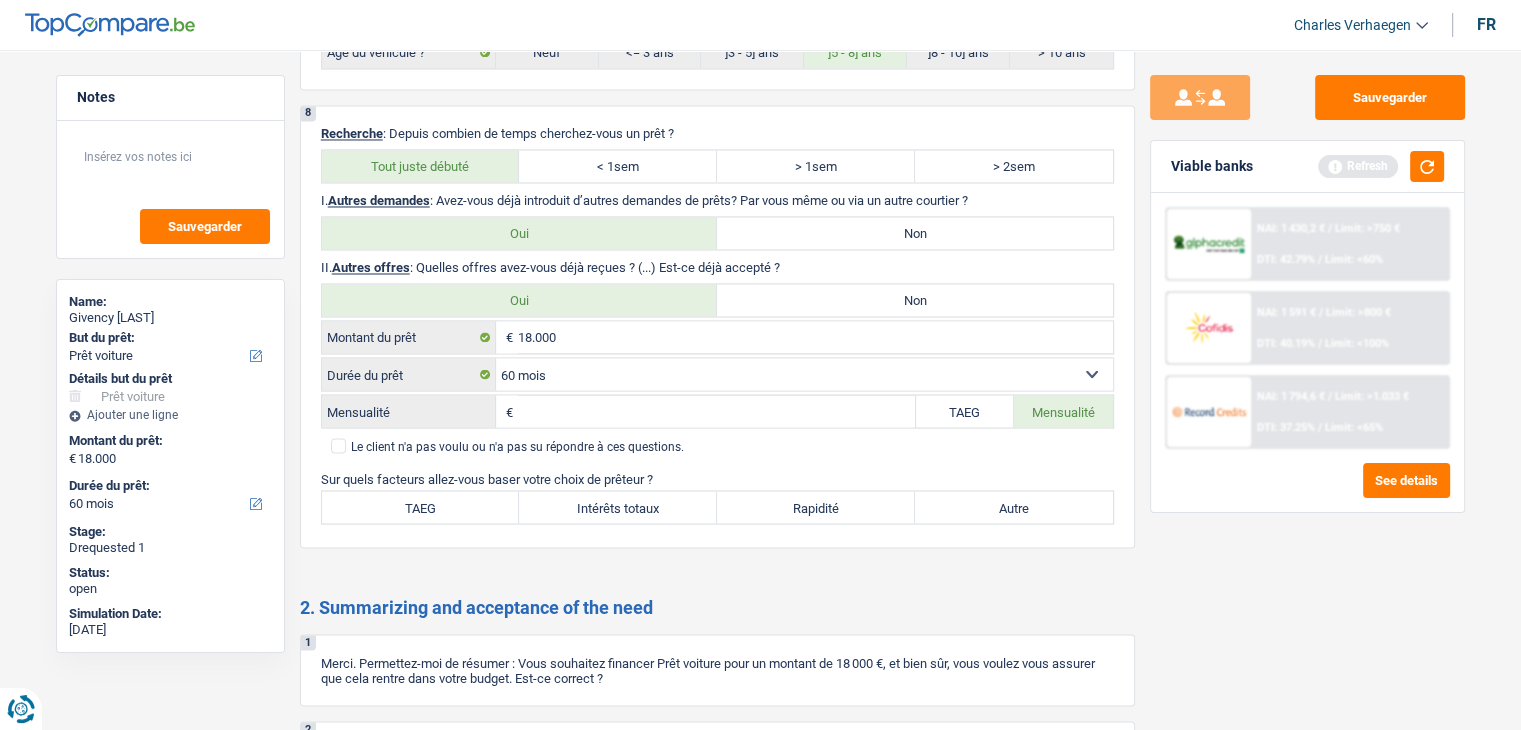 click on "Limit: >750 €" at bounding box center (1367, 228) 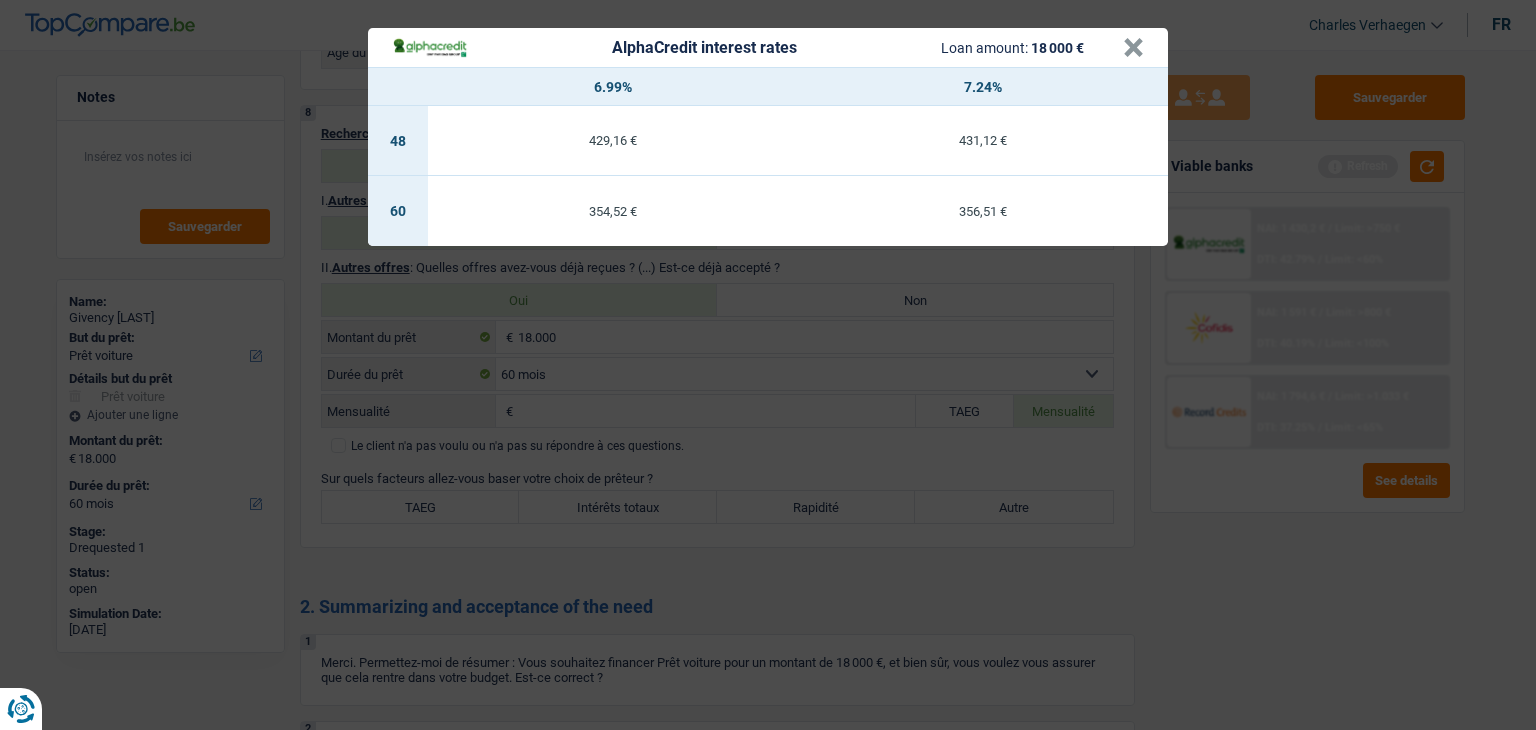 click on "AlphaCredit interest rates
Loan amount:
18 000 €
×
6.99%
7.24%
48
429,16 €
431,12 €
60
354,52 €
356,51 €" at bounding box center [768, 365] 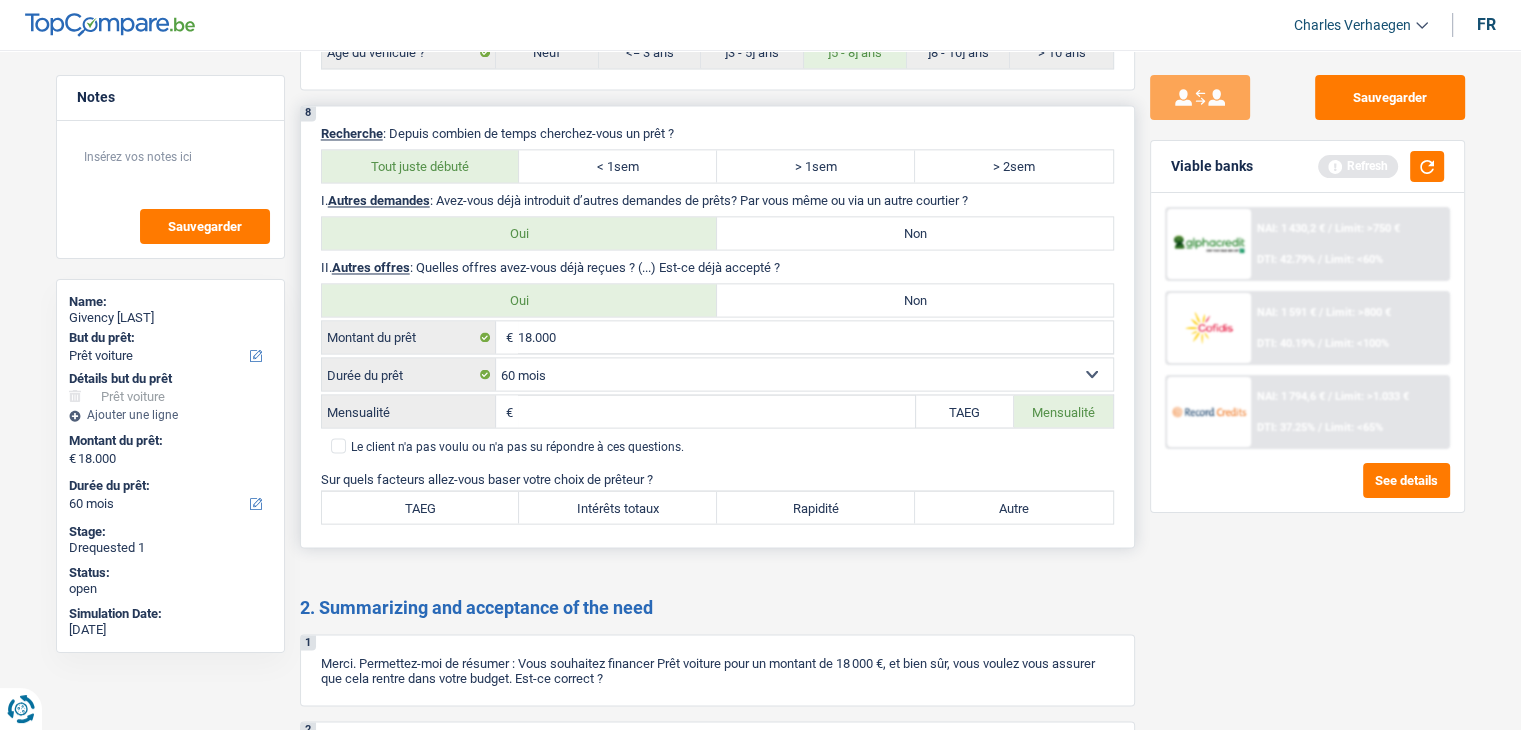click on "Mensualité" at bounding box center (716, 411) 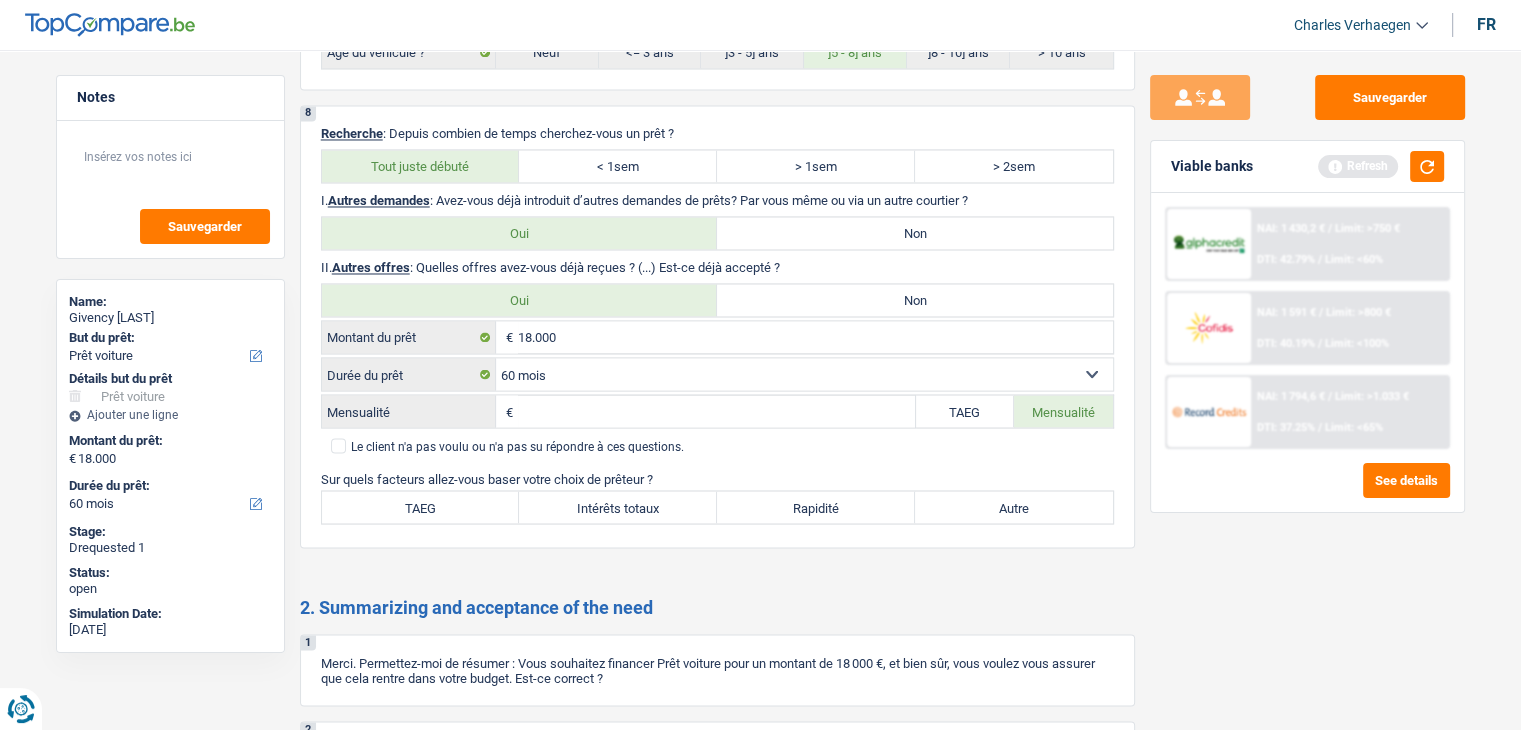 click on "NAI: 1 430,2 €
/
Limit: >750 €
DTI: 42.79%
/
Limit: <60%" at bounding box center [1349, 244] 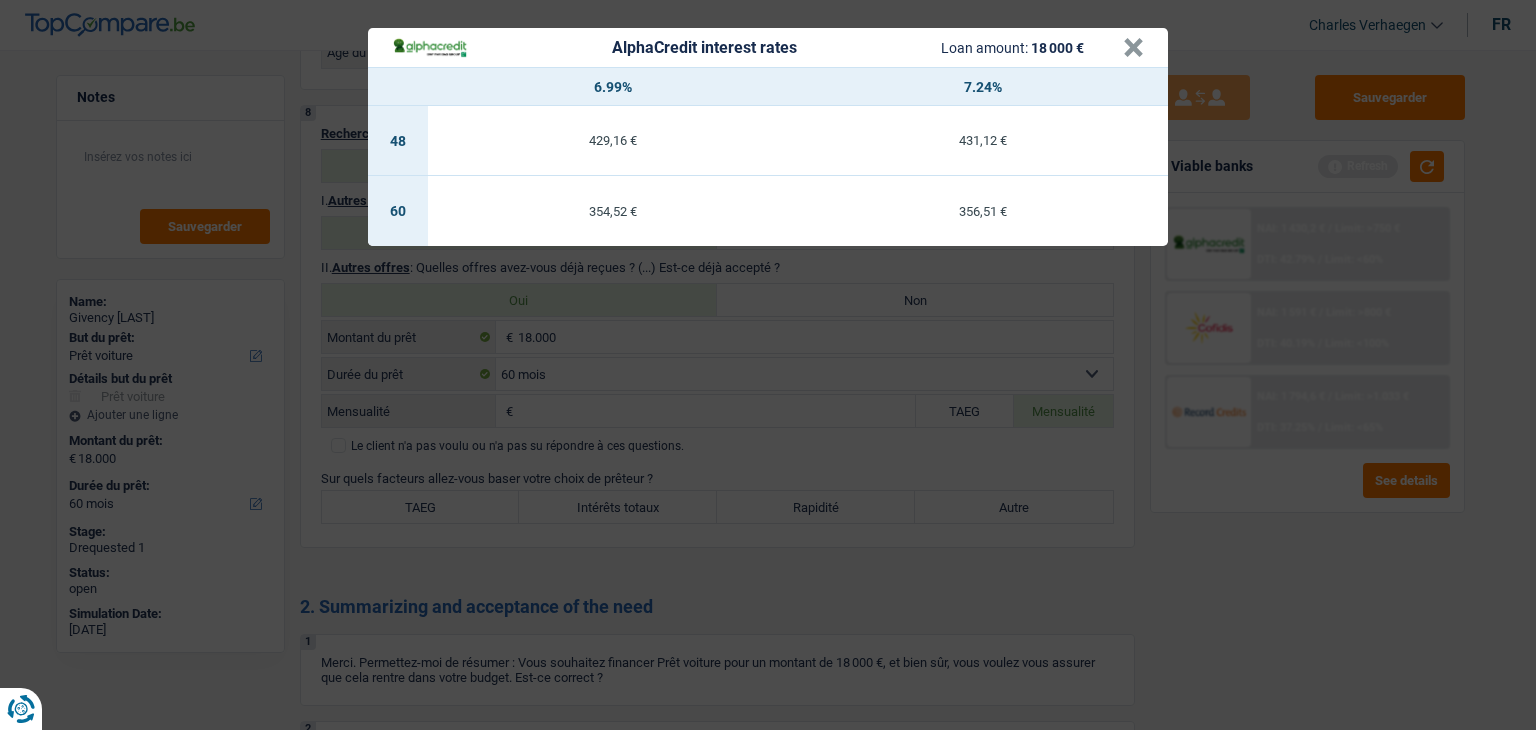 click on "AlphaCredit interest rates
Loan amount:
18 000 €
×
6.99%
7.24%
48
429,16 €
431,12 €
60
354,52 €
356,51 €" at bounding box center (768, 365) 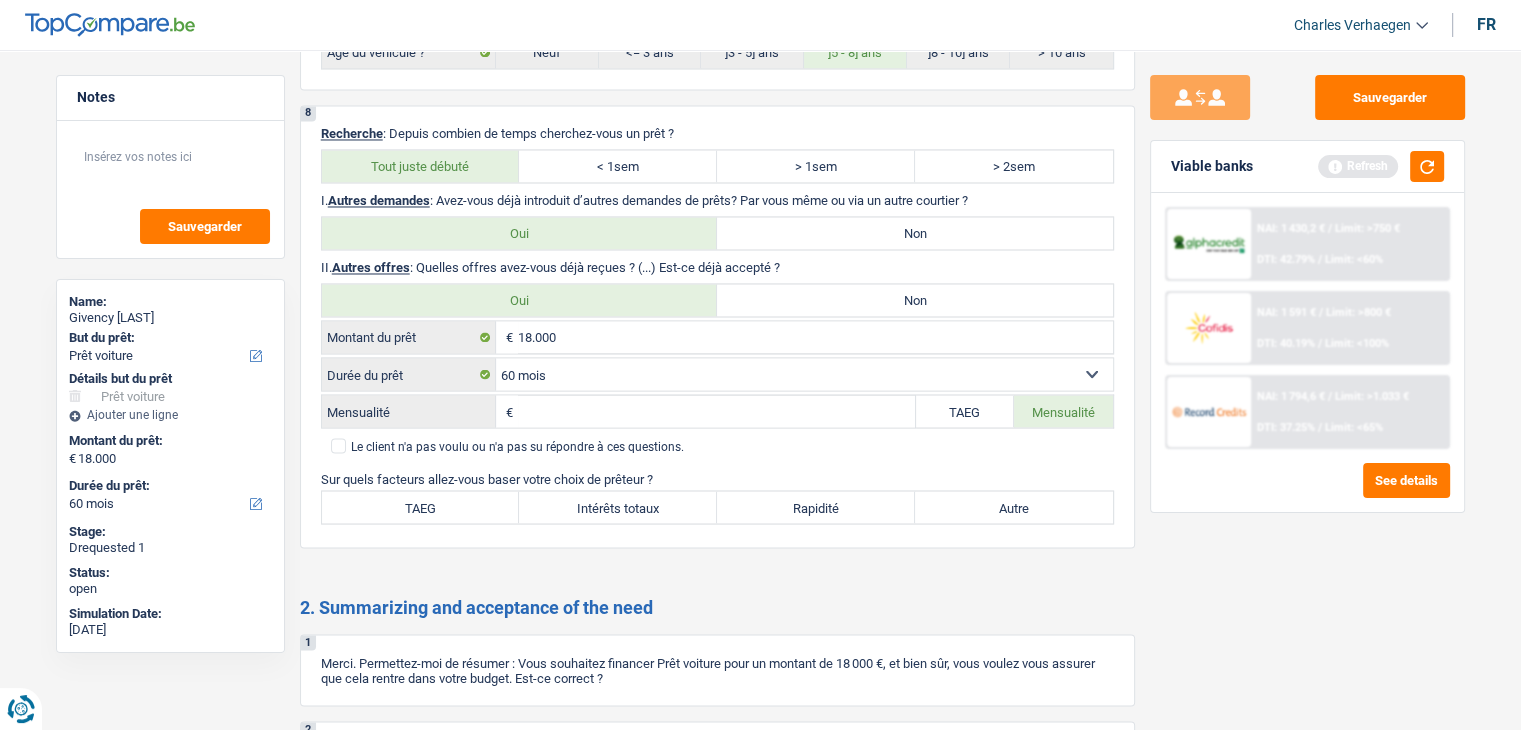 click on "NAI: 1 794,6 €
/
Limit: >1.033 €
DTI: 37.25%
/
Limit: <65%" at bounding box center [1349, 412] 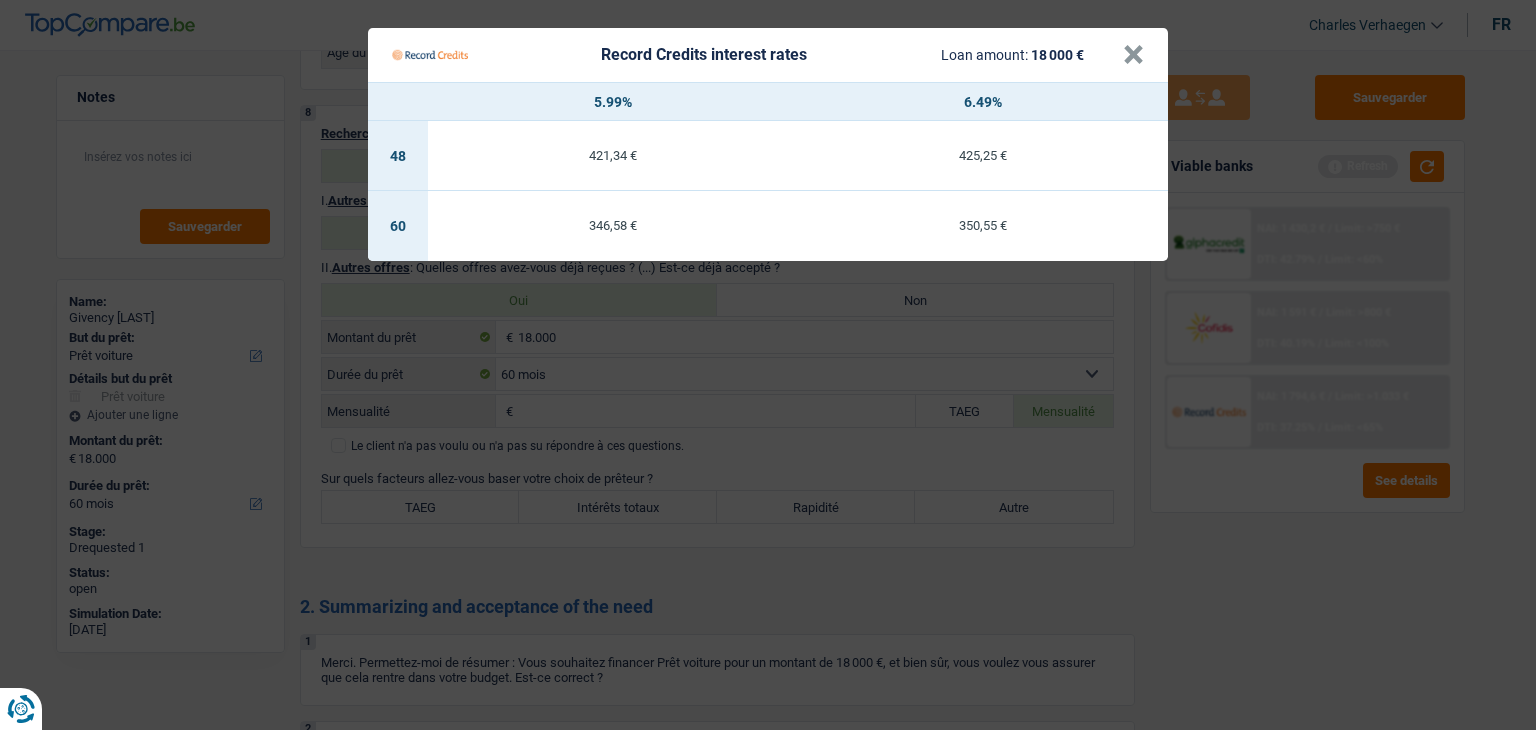 click on "Record Credits interest rates
Loan amount:
18 000 €
×
5.99%
6.49%
48
421,34 €
425,25 €
60
346,58 €
350,55 €" at bounding box center (768, 365) 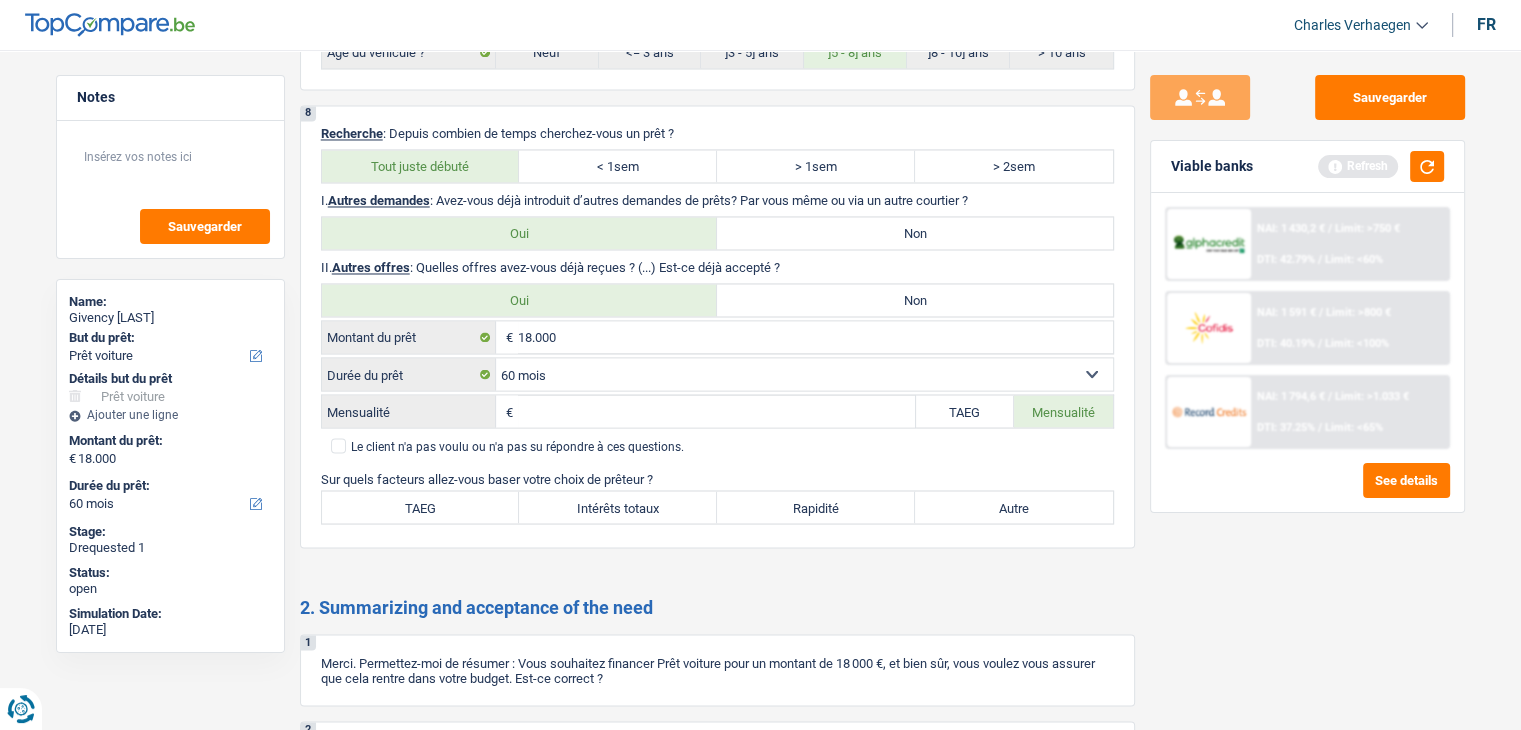 click on "NAI: 1 430,2 €
/
Limit: >750 €
DTI: 42.79%
/
Limit: <60%" at bounding box center (1349, 244) 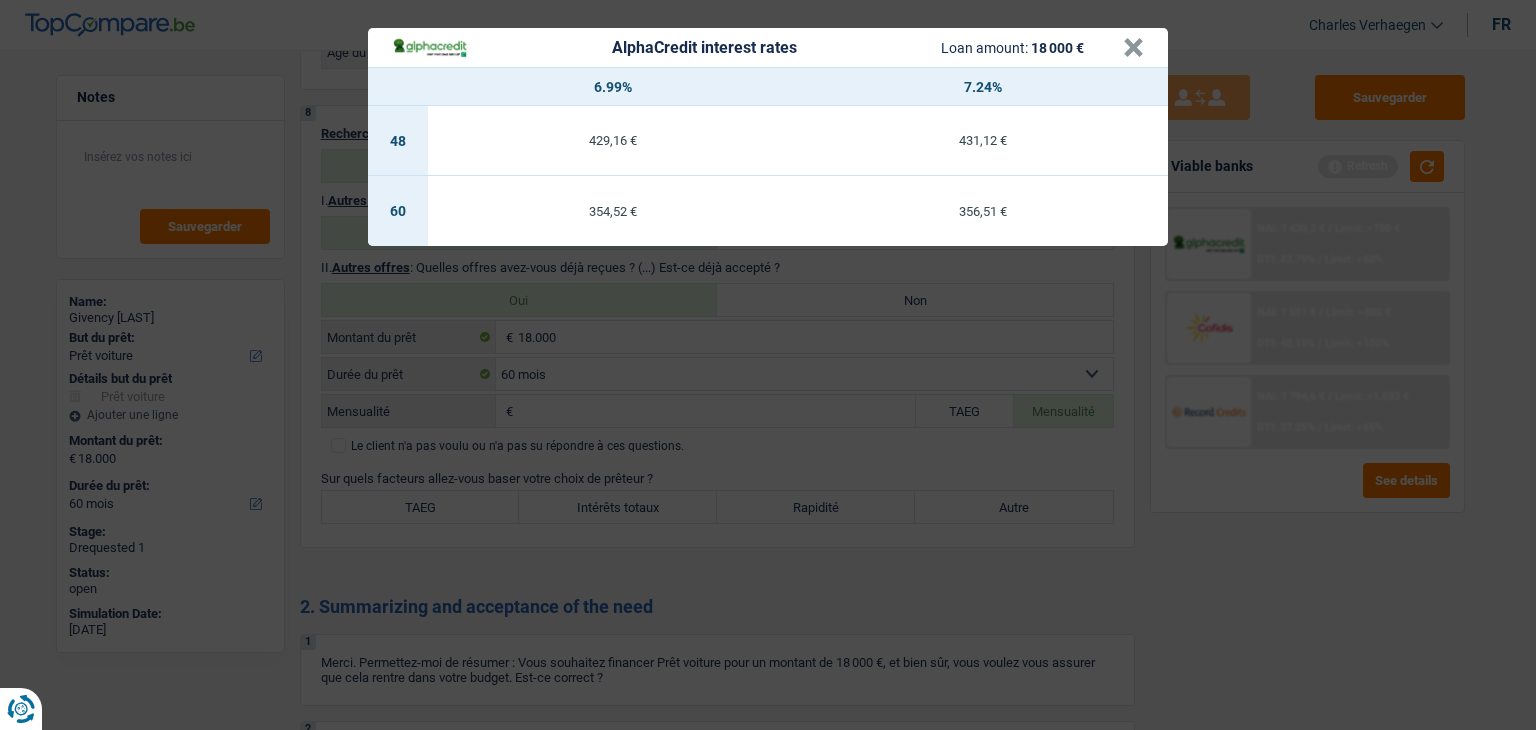 click on "AlphaCredit interest rates
Loan amount:
18 000 €
×
6.99%
7.24%
48
429,16 €
431,12 €
60
354,52 €
356,51 €" at bounding box center (768, 365) 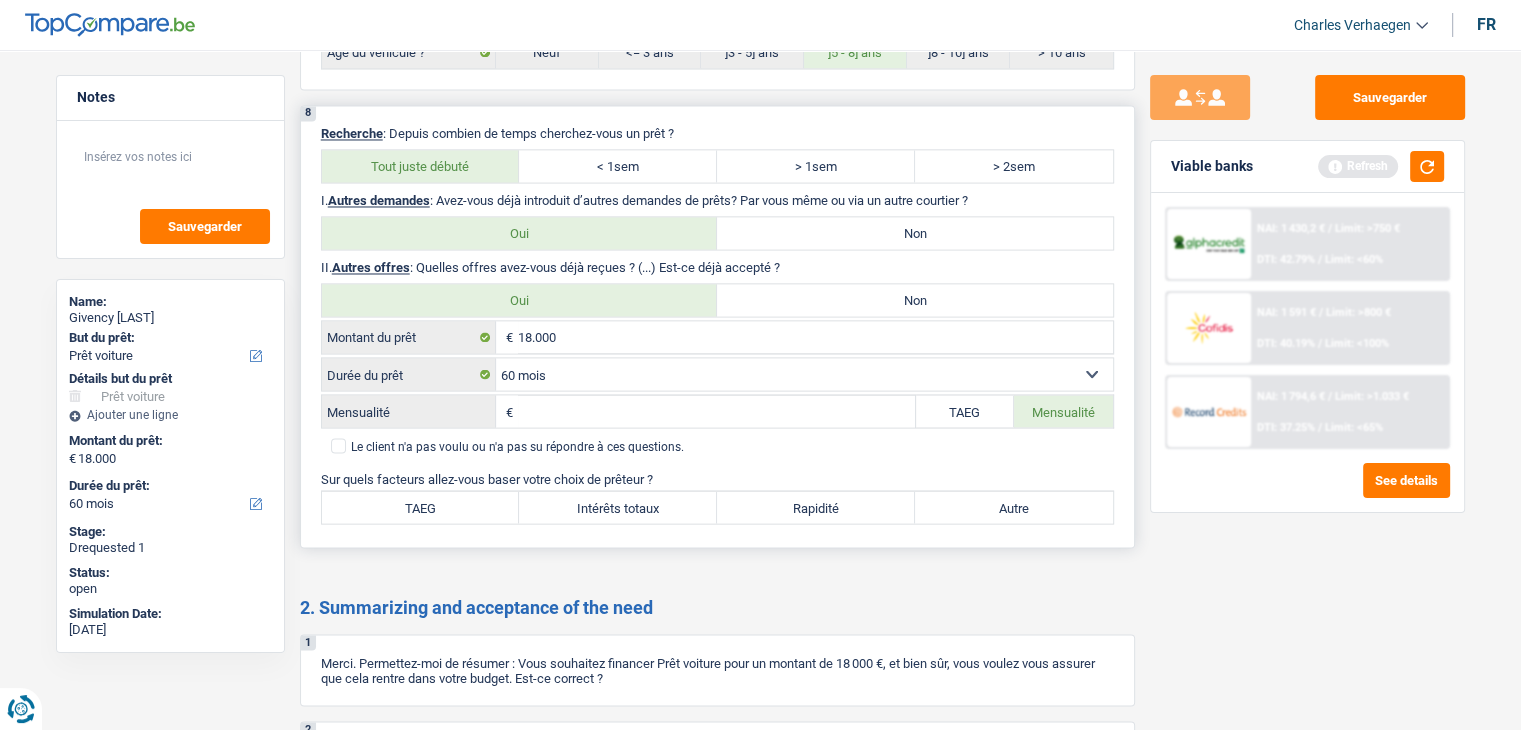 click on "Mensualité" at bounding box center (716, 411) 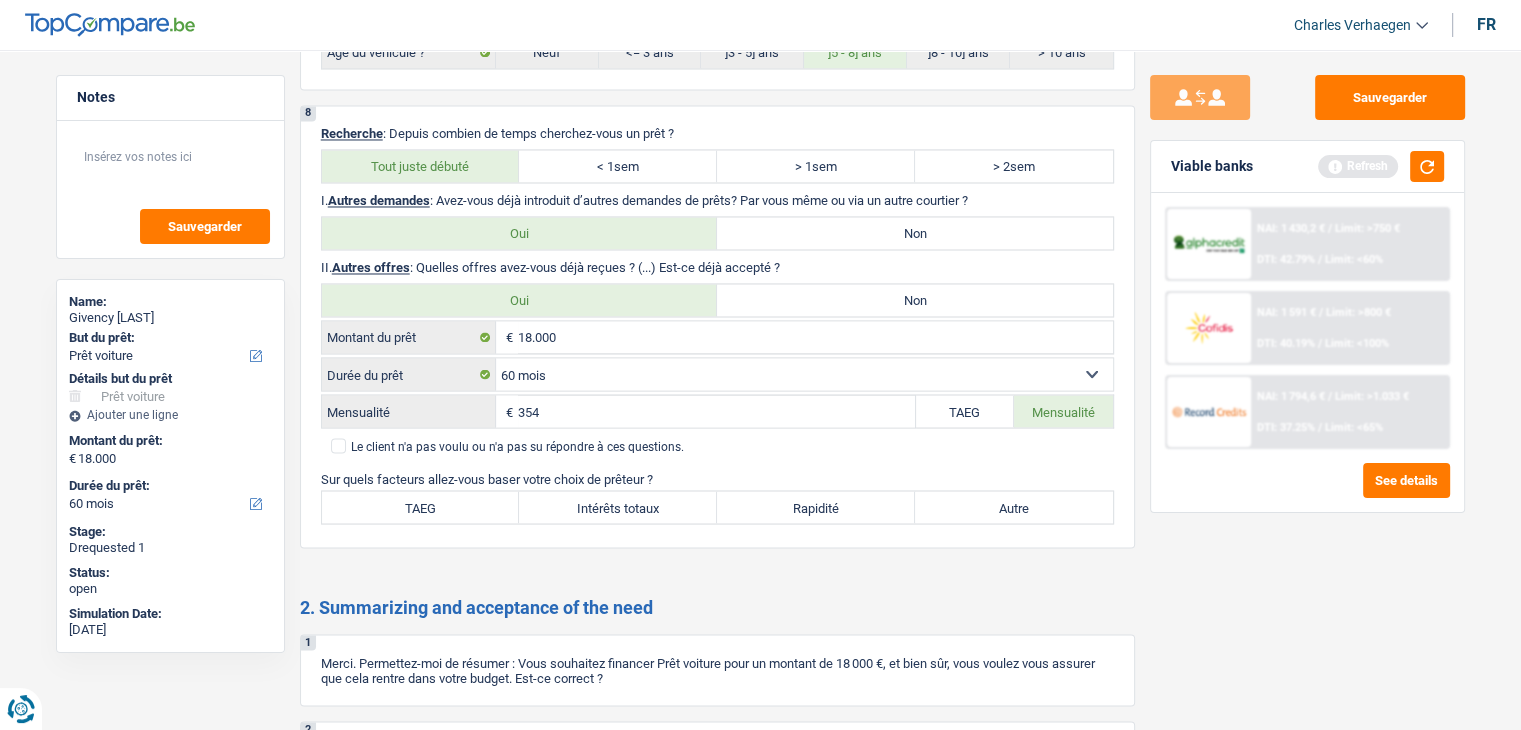 click on "Sauvegarder
Viable banks
Refresh
NAI: 1 430,2 €
/
Limit: >750 €
DTI: 42.79%
/
Limit: <60%
NAI: 1 591 €
/
Limit: >800 €
DTI: 40.19%
/
Limit: <100%
NAI: 1 794,6 €
/
DTI: 37.25%" at bounding box center (1307, 384) 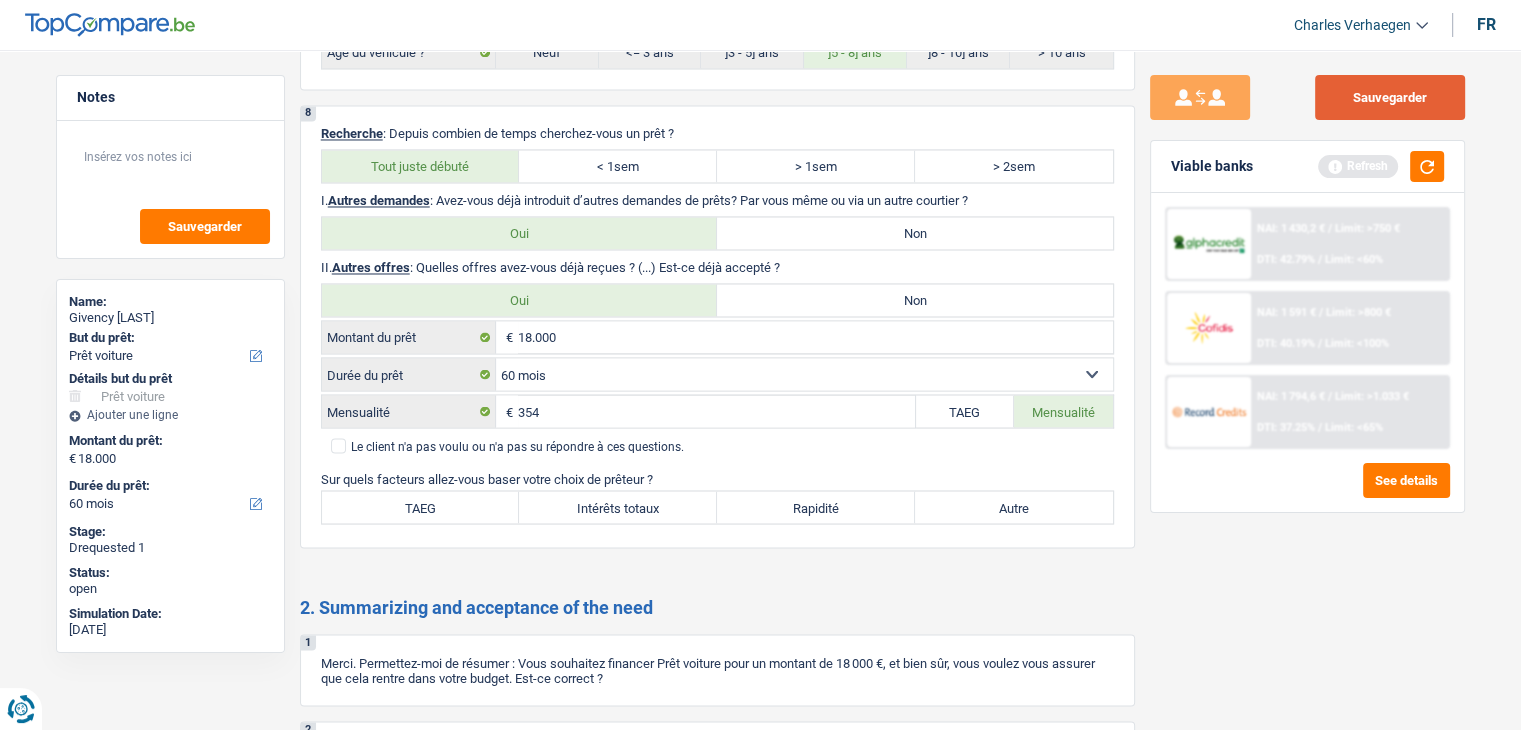 click on "Sauvegarder" at bounding box center [1390, 97] 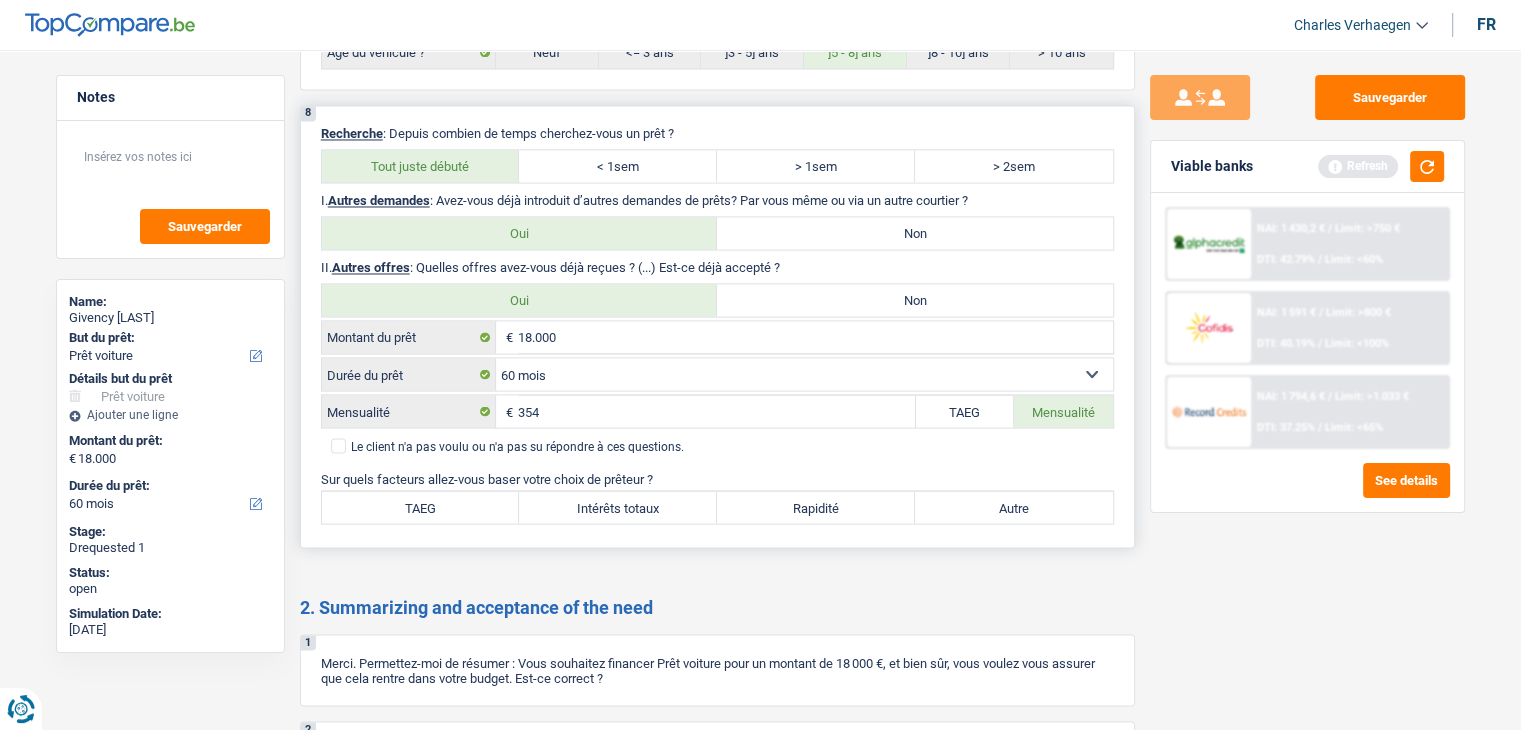 click on "354   €
Mensualité" at bounding box center (618, 411) 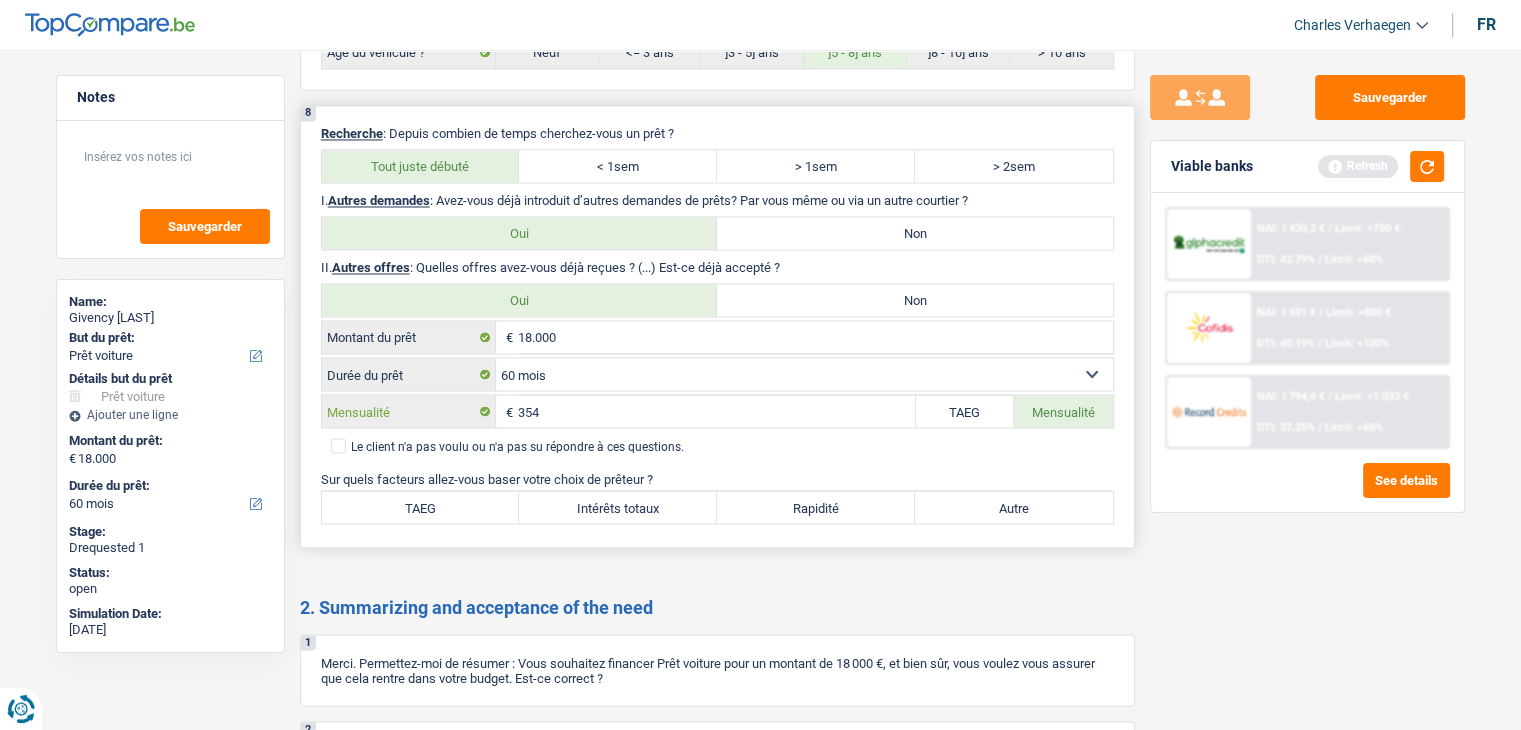 click on "354" at bounding box center (716, 411) 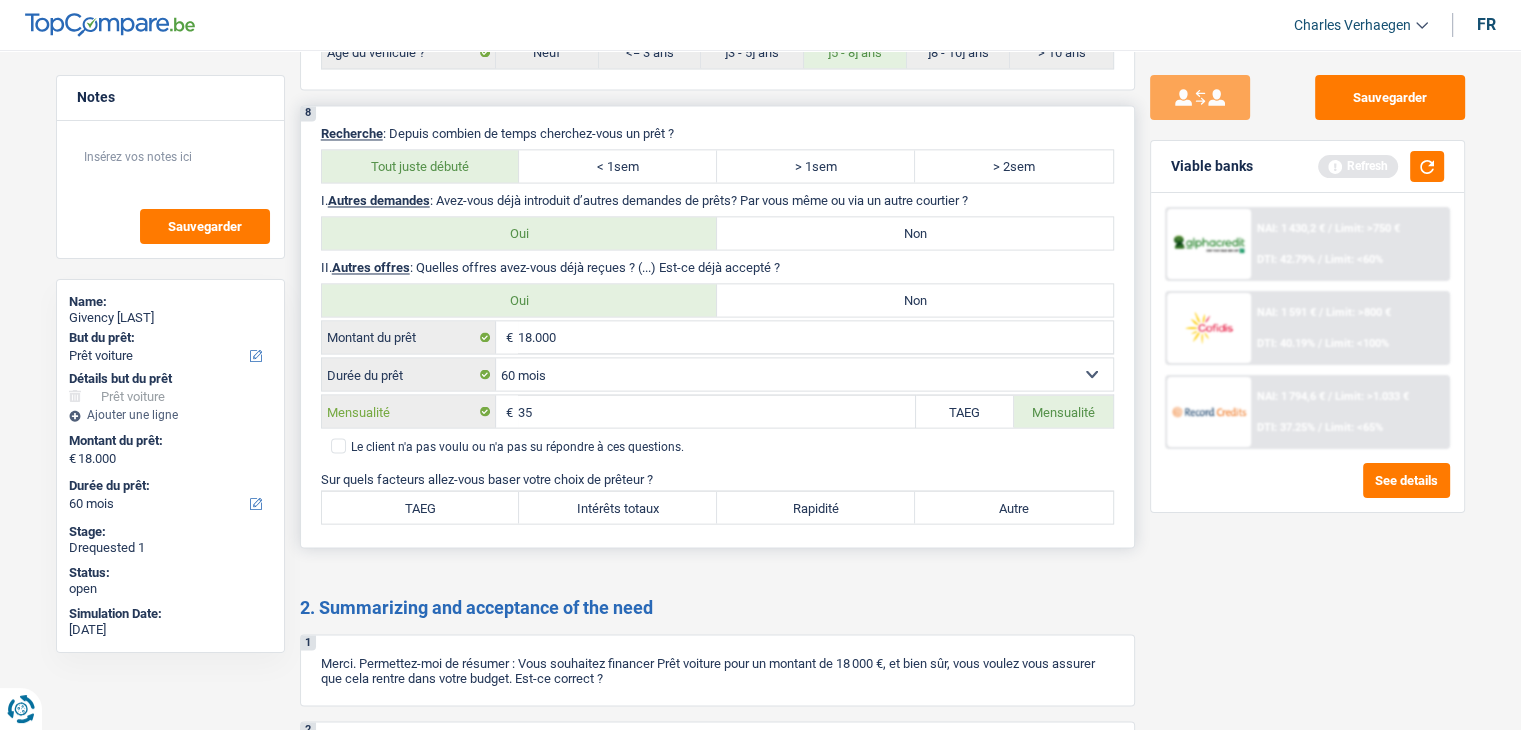 type on "3" 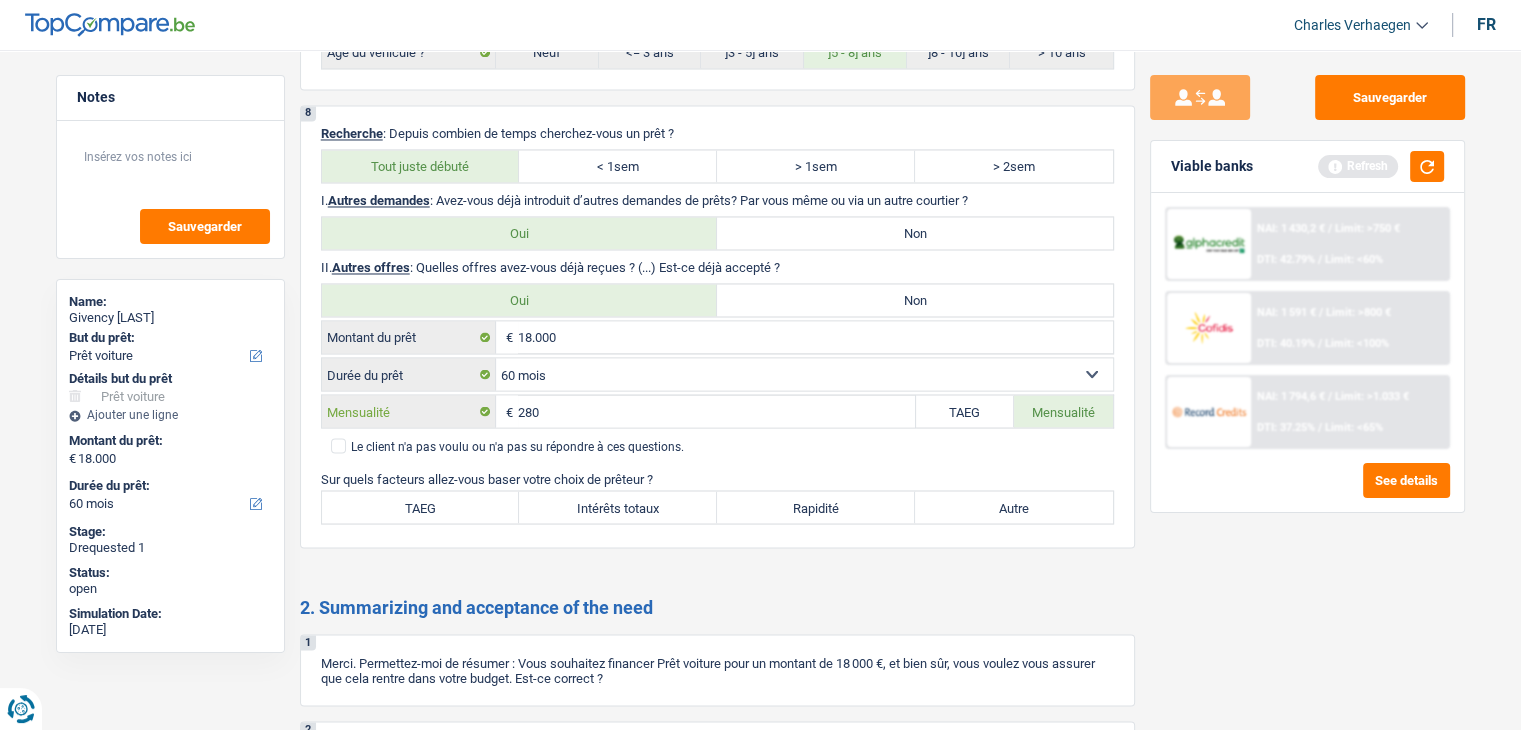 type on "280" 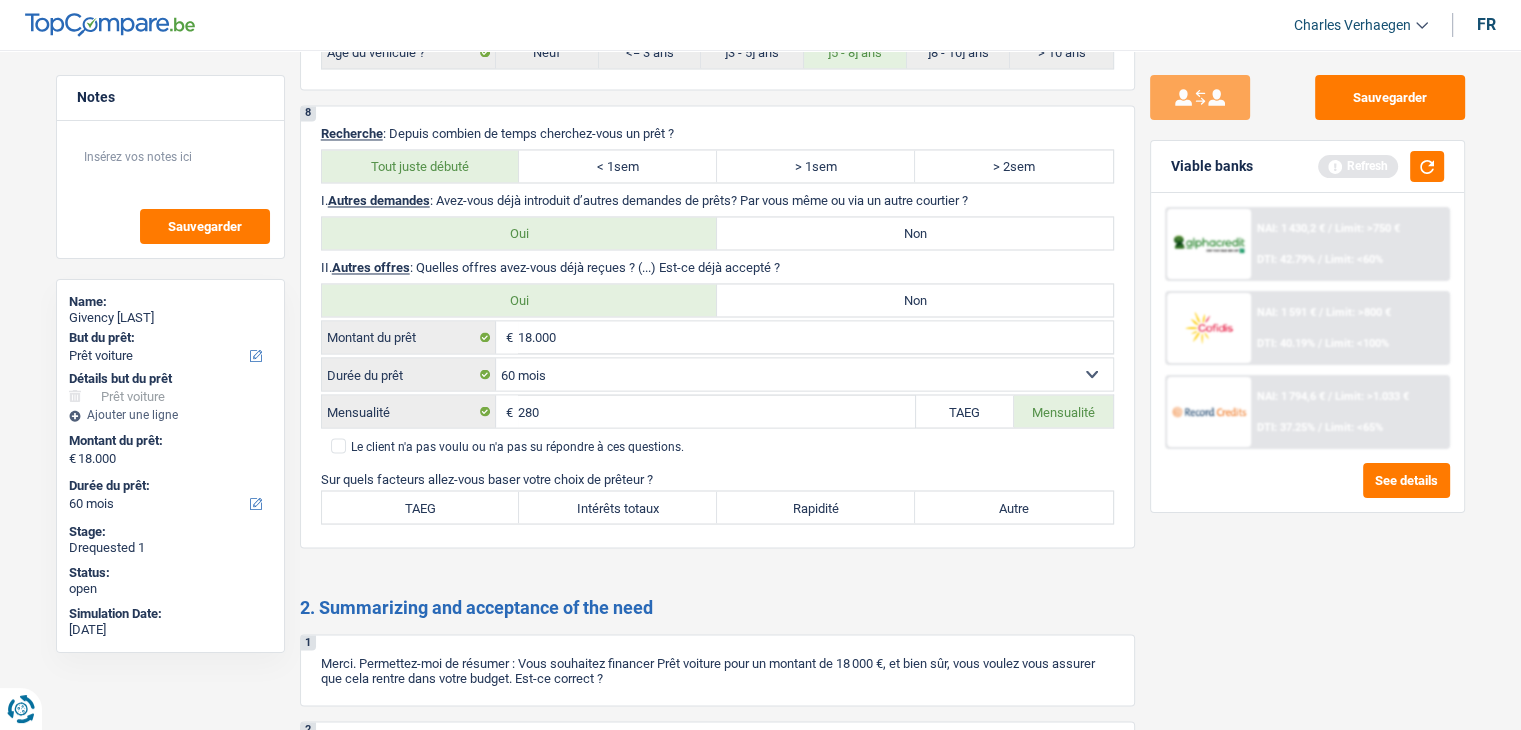 click on "Sauvegarder
Viable banks
Refresh
NAI: 1 430,2 €
/
Limit: >750 €
DTI: 42.79%
/
Limit: <60%
NAI: 1 591 €
/
Limit: >800 €
DTI: 40.19%
/
Limit: <100%
NAI: 1 794,6 €
/
DTI: 37.25%" at bounding box center [1307, 384] 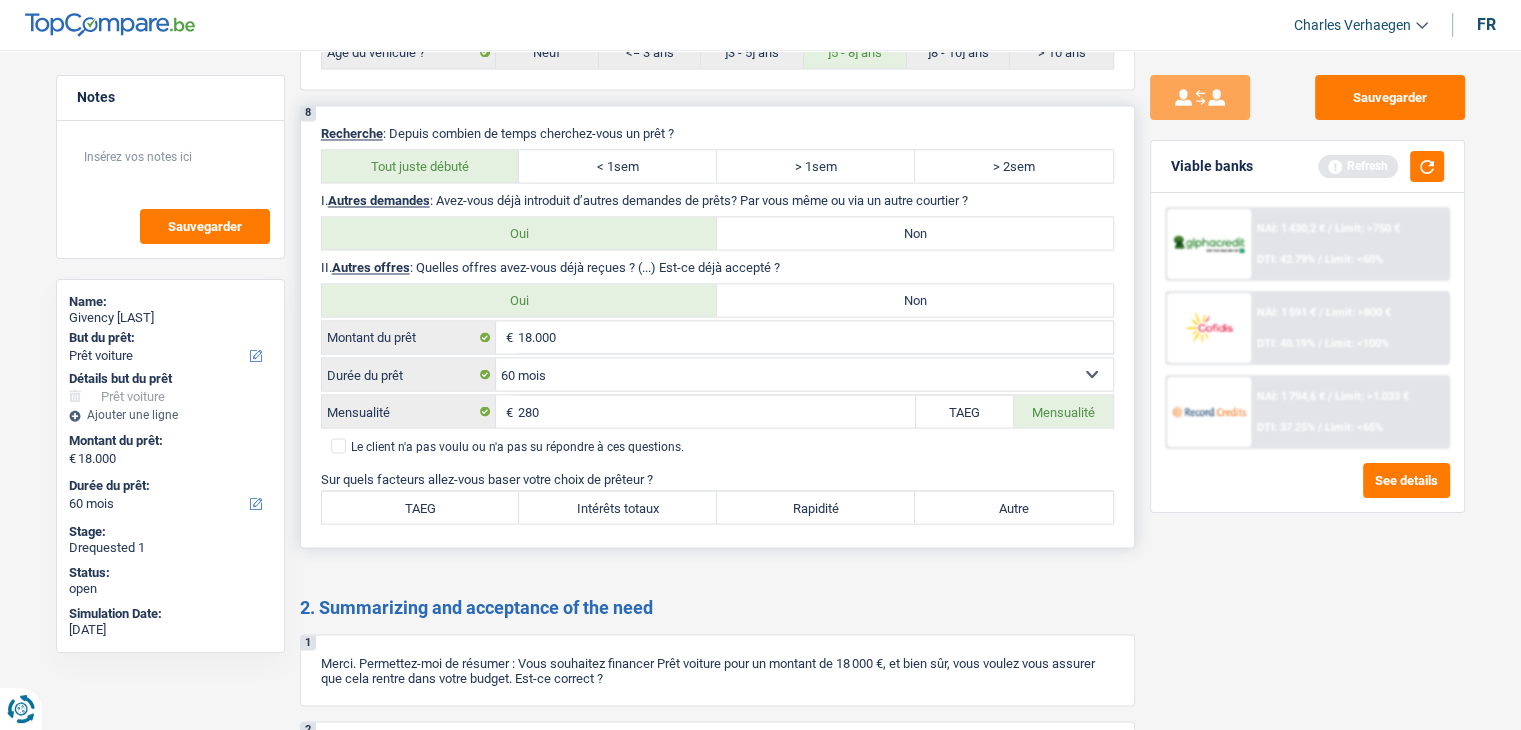 drag, startPoint x: 424, startPoint y: 456, endPoint x: 437, endPoint y: 494, distance: 40.16217 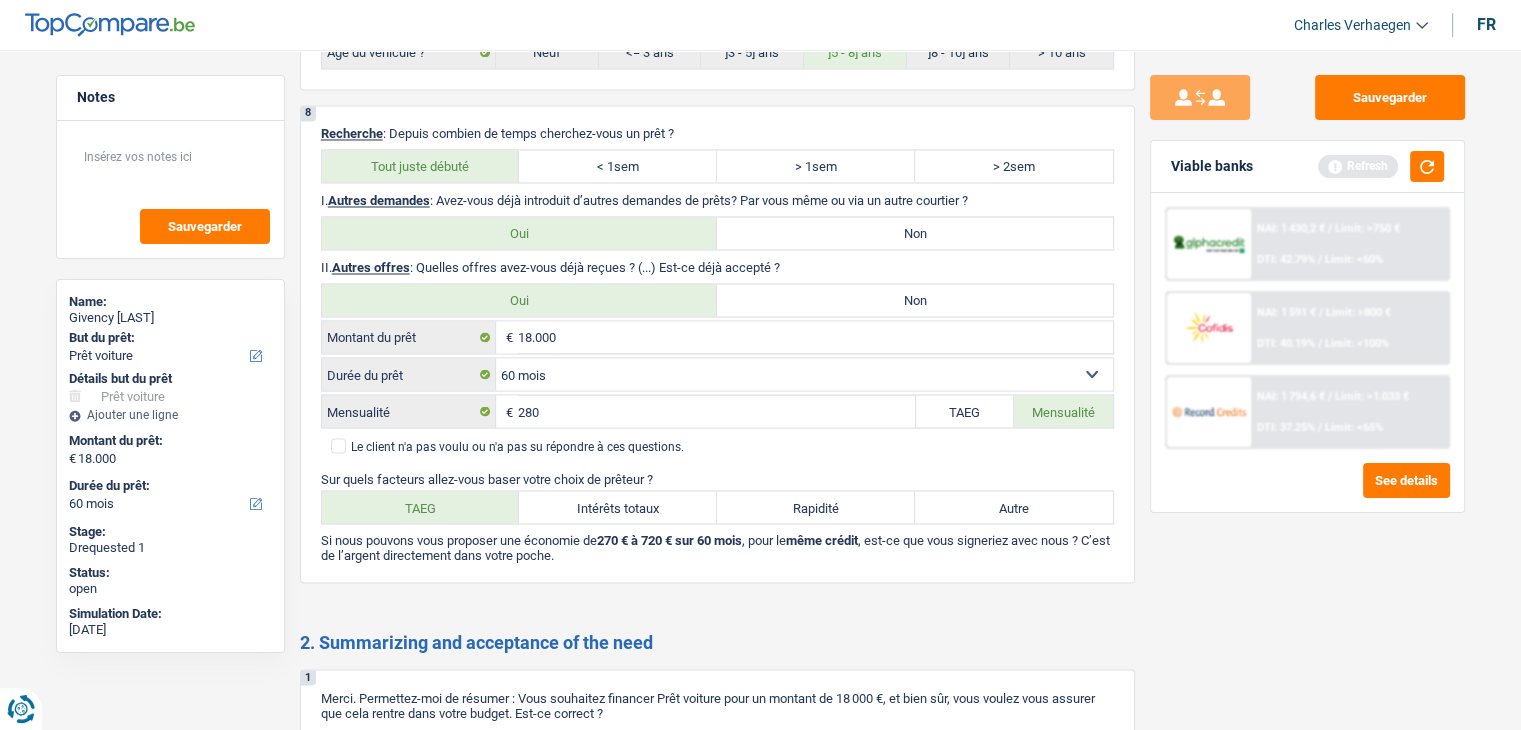 click on "Sauvegarder
Viable banks
Refresh
NAI: 1 430,2 €
/
Limit: >750 €
DTI: 42.79%
/
Limit: <60%
NAI: 1 591 €
/
Limit: >800 €
DTI: 40.19%
/
Limit: <100%
NAI: 1 794,6 €
/
DTI: 37.25%" at bounding box center (1307, 384) 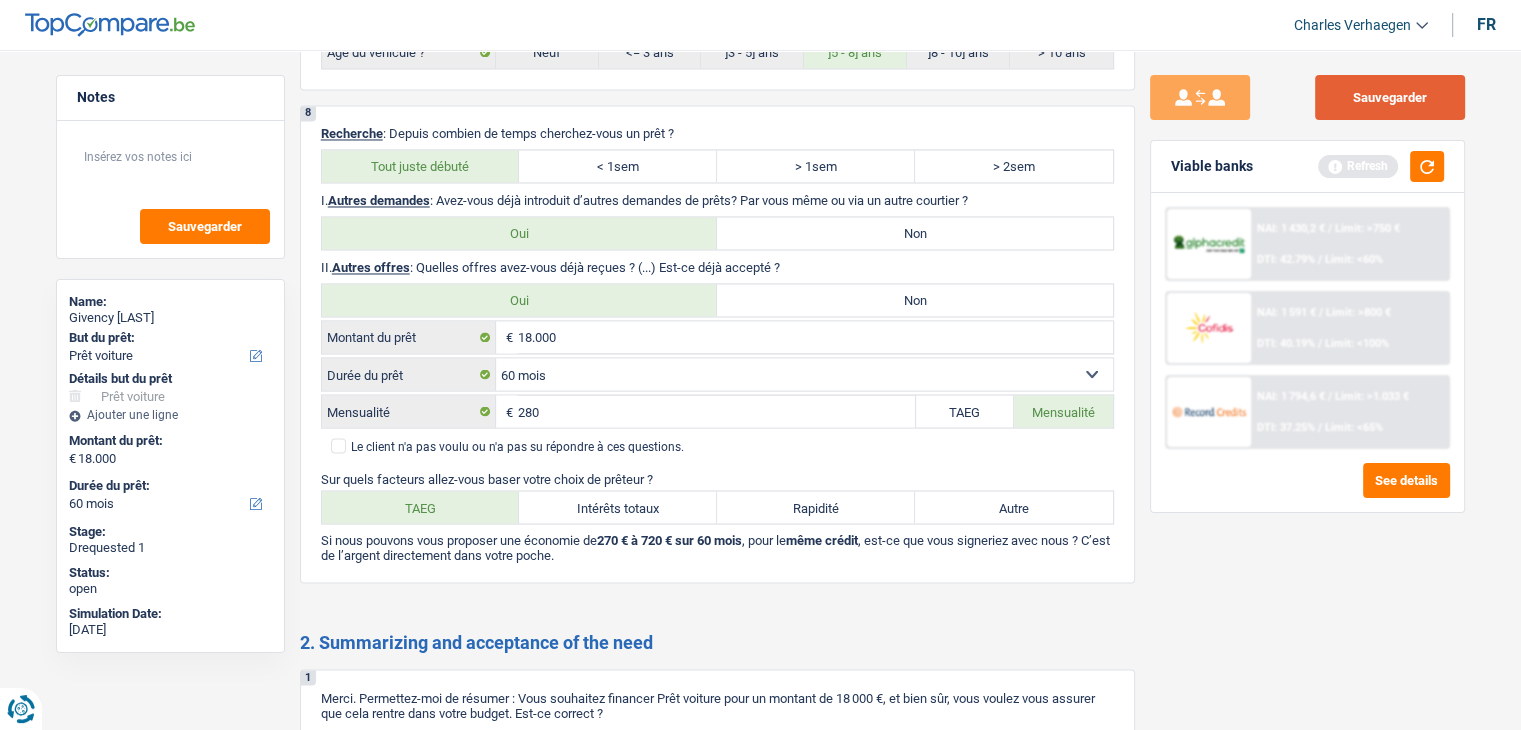 click on "Sauvegarder" at bounding box center [1390, 97] 